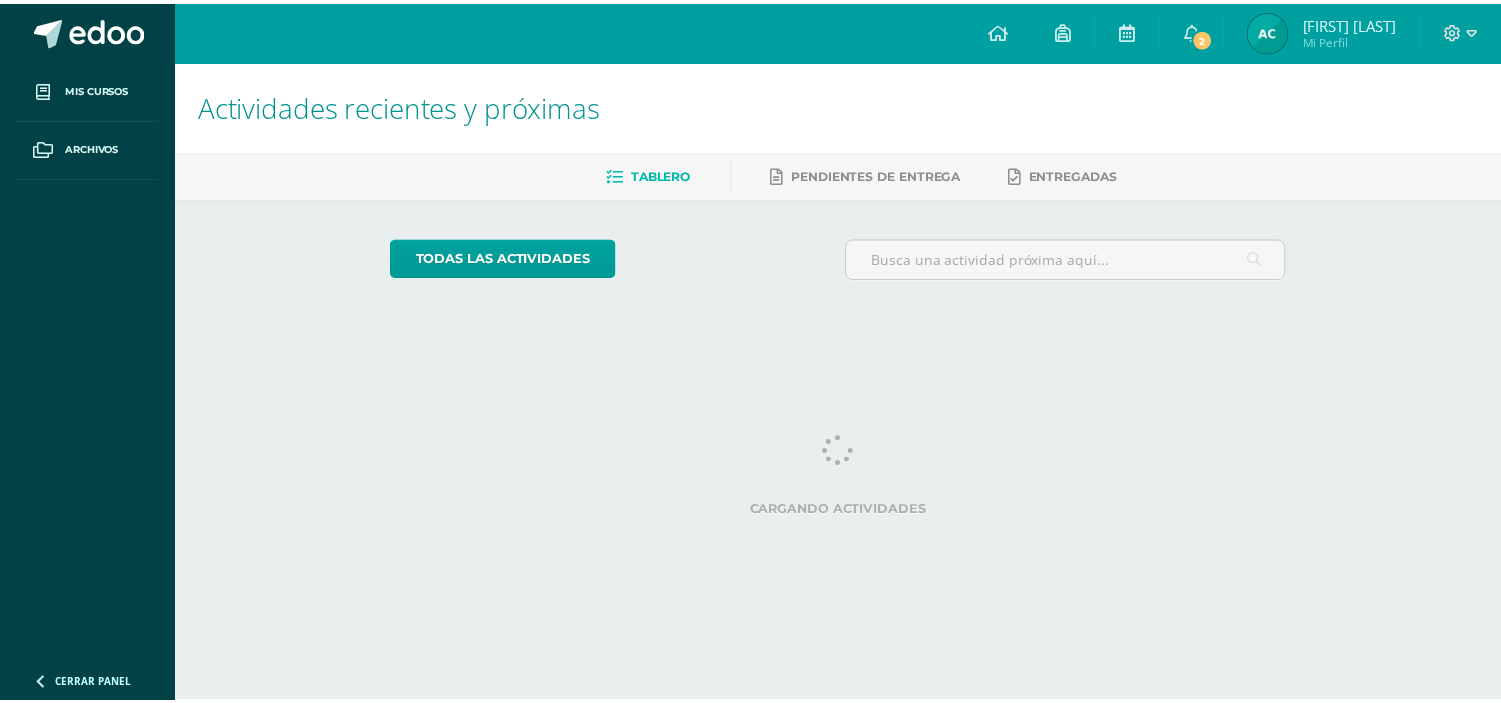 scroll, scrollTop: 0, scrollLeft: 0, axis: both 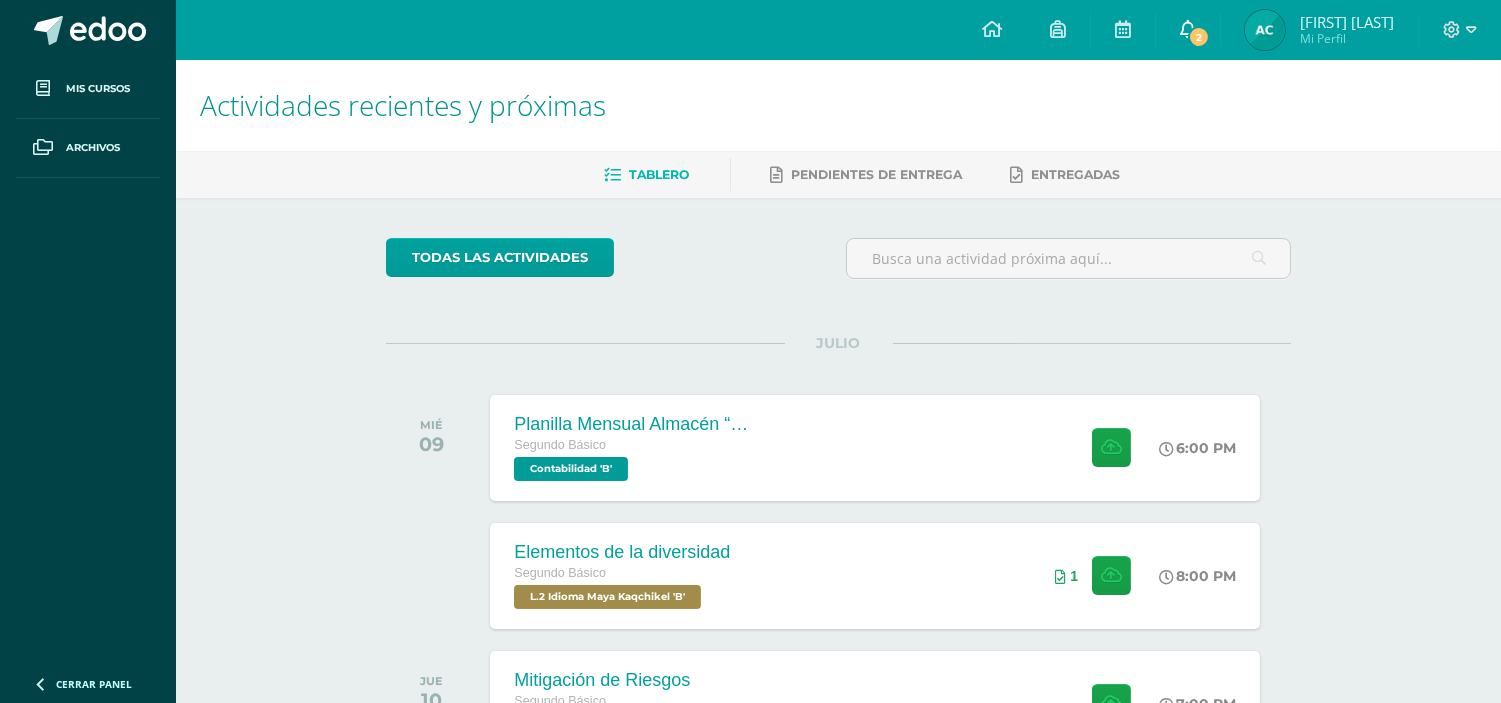 click on "2" at bounding box center (1199, 37) 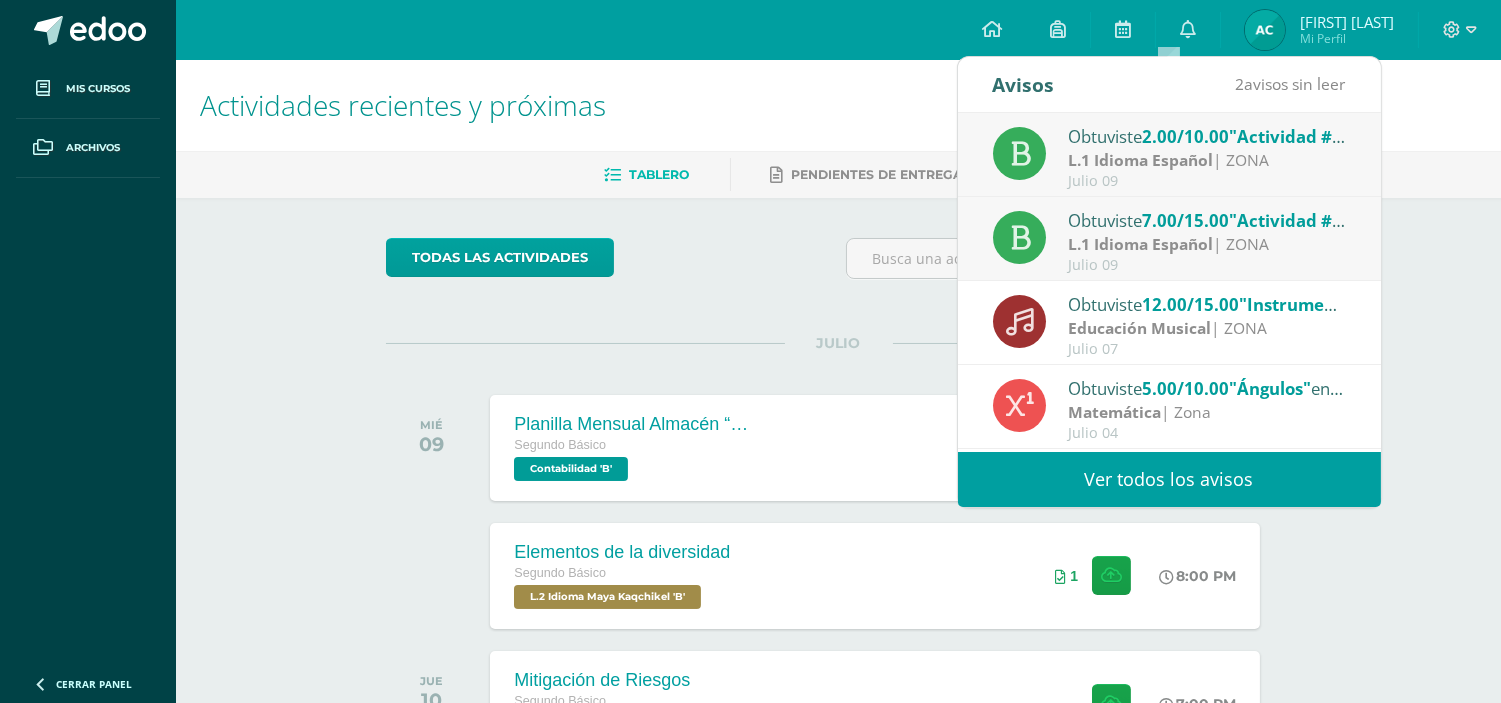 click on "todas las Actividades
No tienes actividades
Échale un vistazo a los demás períodos o  sal y disfruta del sol
[MONTH]
MIÉ
09
Planilla Mensual Almacén “La Luna”
Segundo Básico
Contabilidad 'B'
6:00 PM" at bounding box center (838, 732) 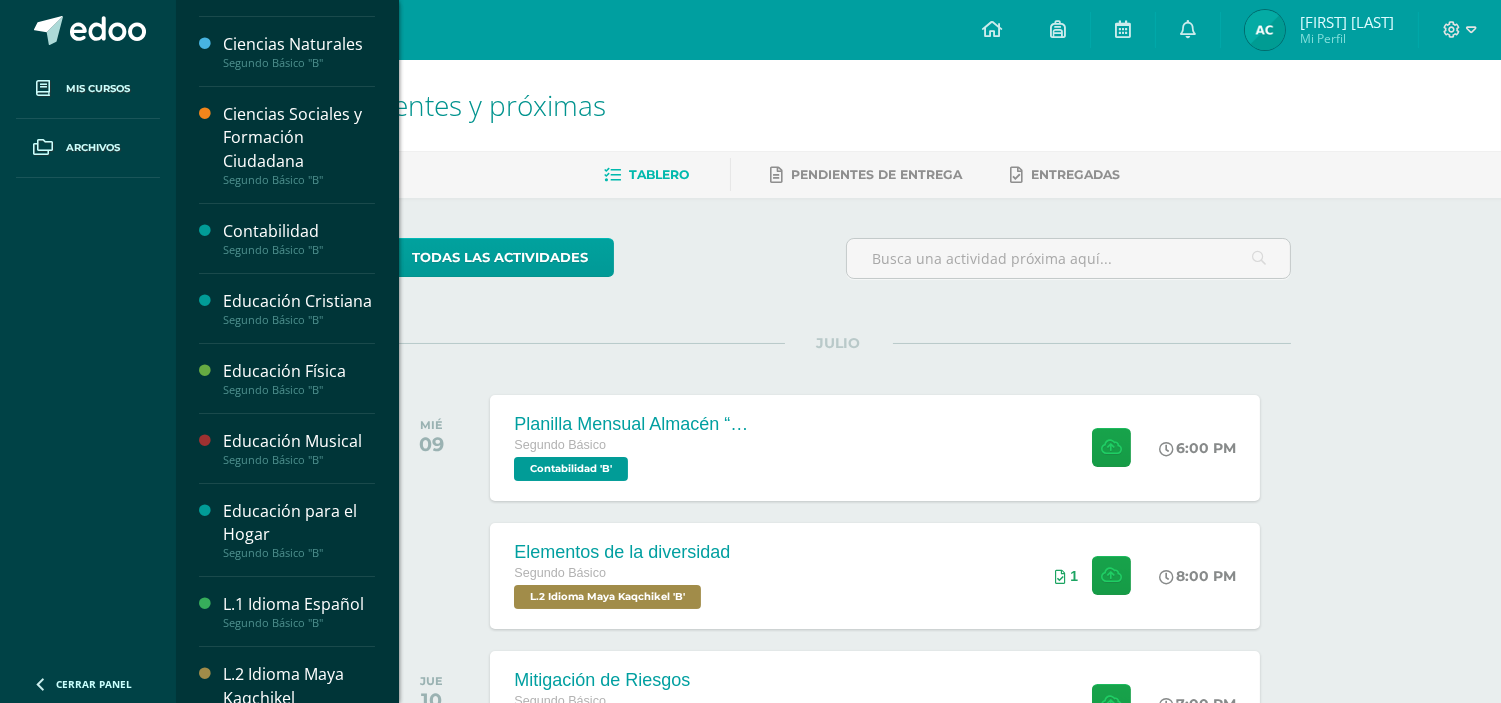 scroll, scrollTop: 0, scrollLeft: 0, axis: both 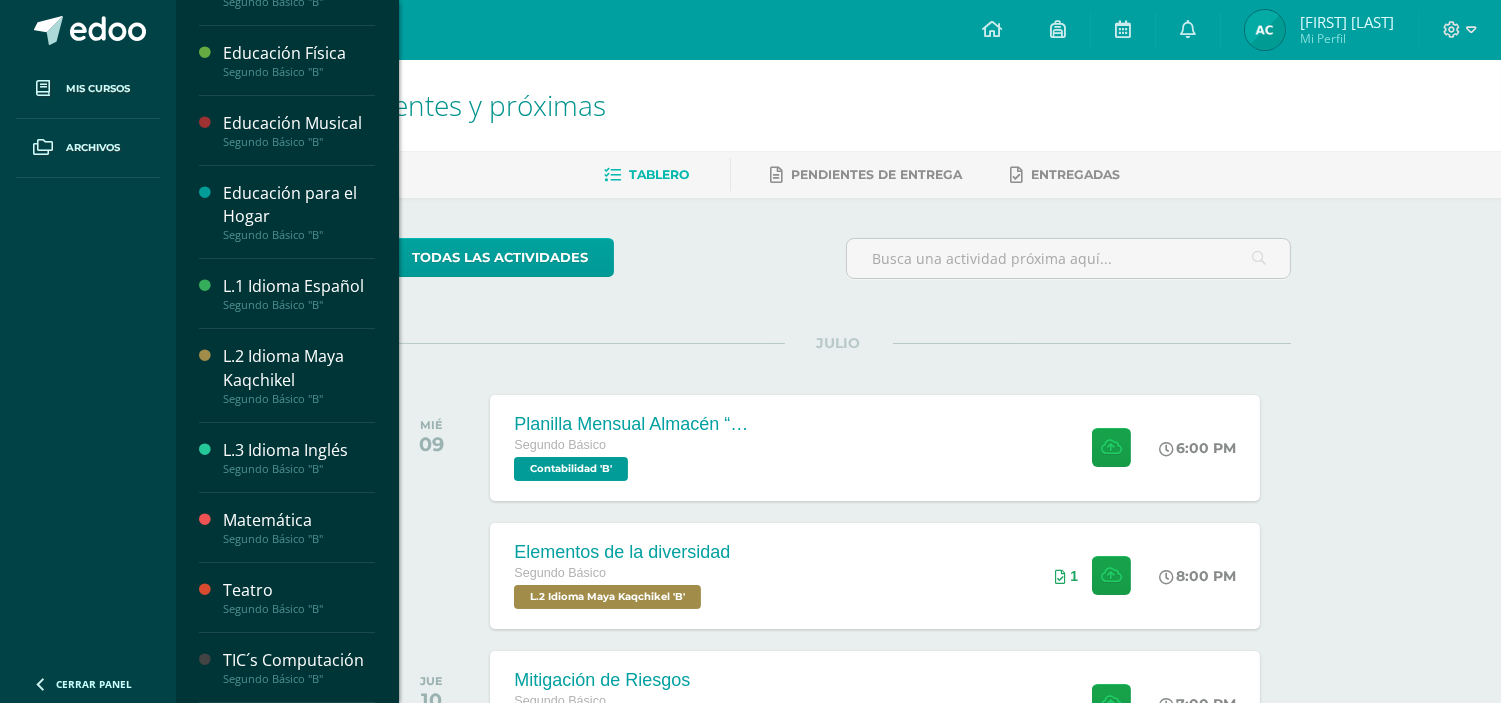 click on "Educación Física" at bounding box center (299, 494) 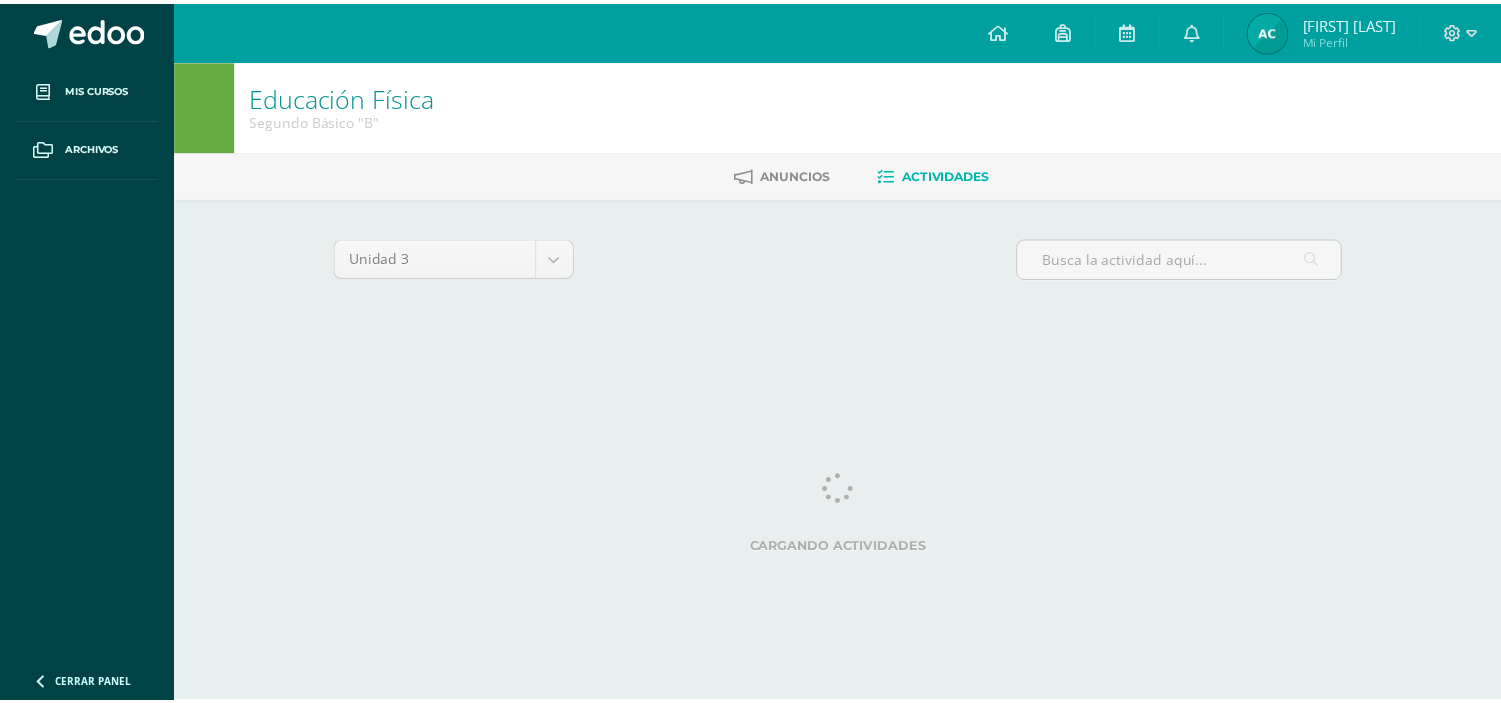 scroll, scrollTop: 0, scrollLeft: 0, axis: both 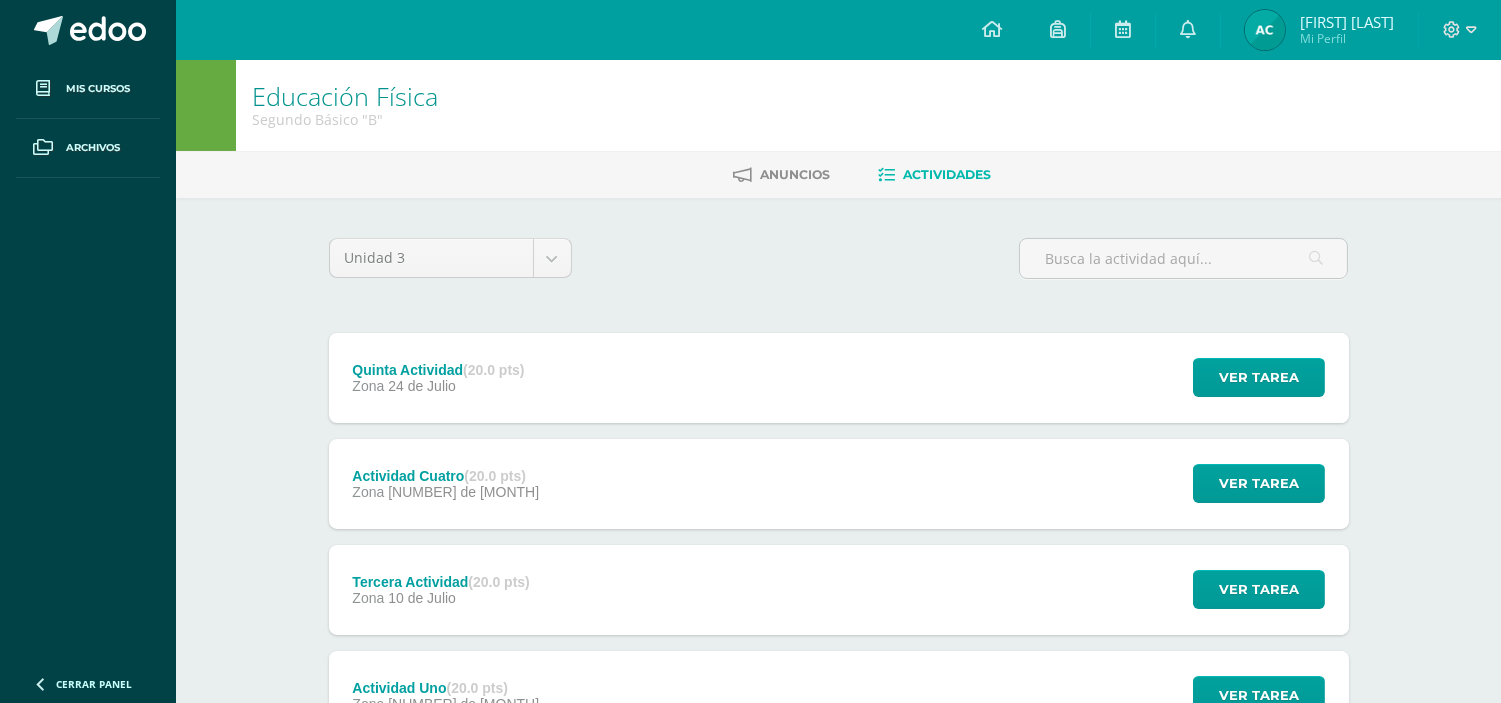 click on "Quinta Actividad  (20.0 pts)
Zona
[NUMBER] de [MONTH]" at bounding box center (439, 378) 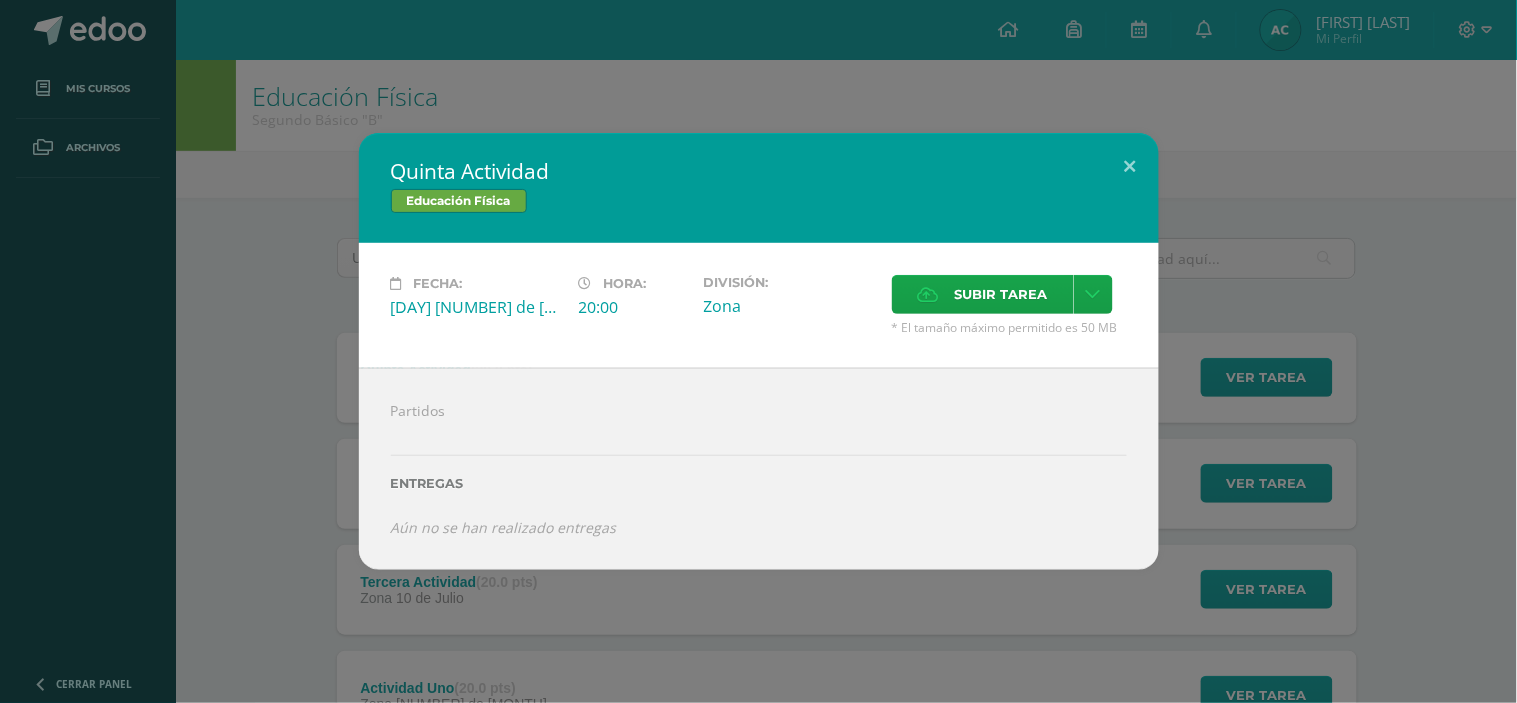 click on "Quinta Actividad
Educación Física
Fecha:
Jueves 24 de Julio
Hora:
20:00
División:
Zona" at bounding box center [758, 351] 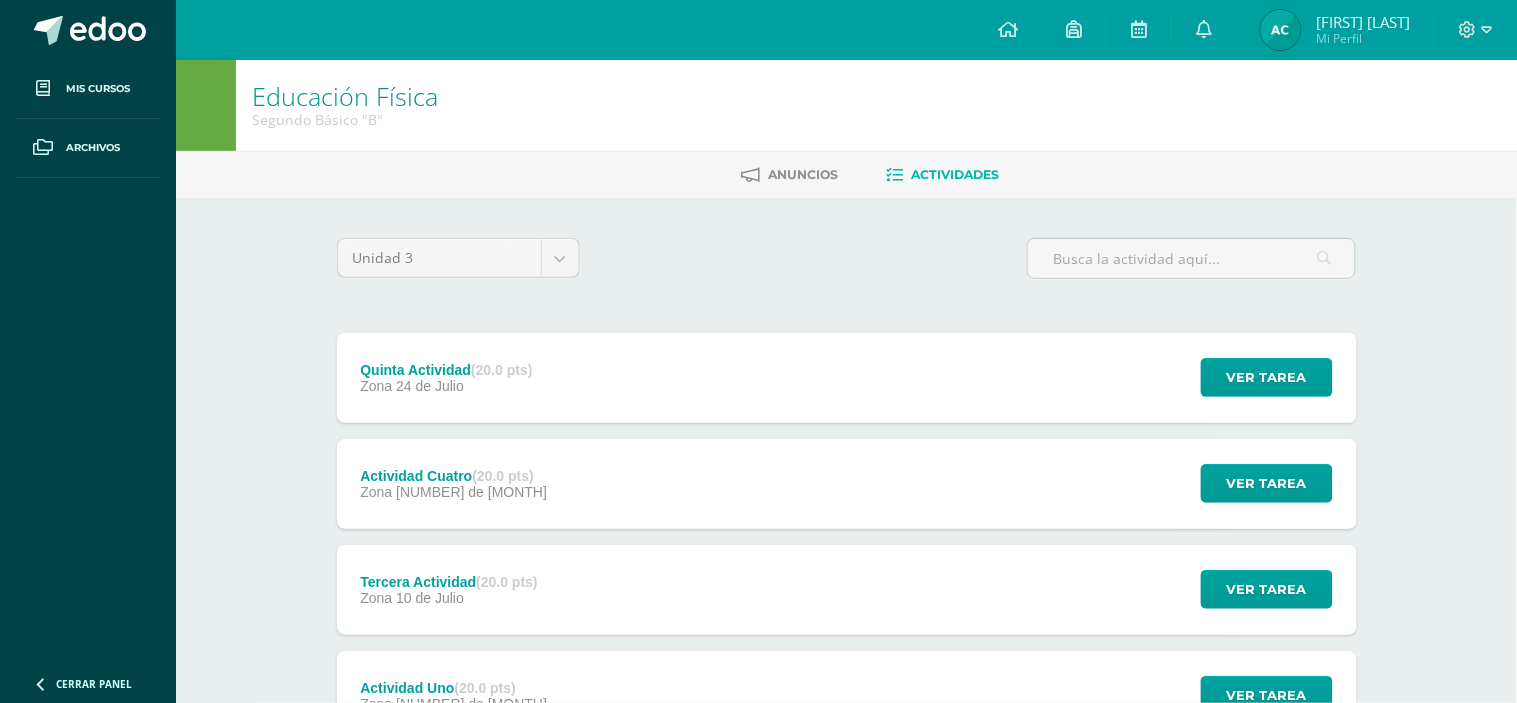click on "Quinta Actividad
Educación Física
Fecha:
Jueves 24 de Julio
Hora:
20:00
División:
Zona" at bounding box center [758, 351] 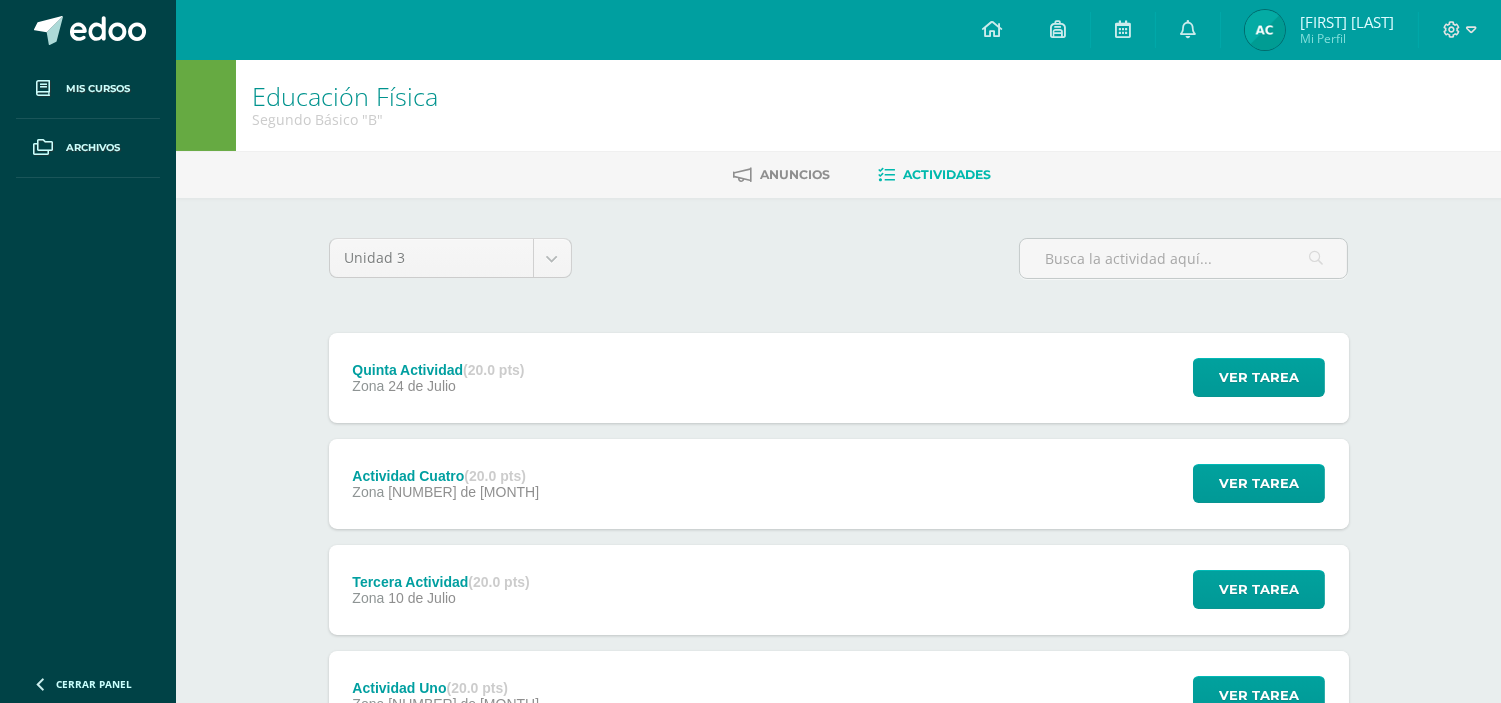 scroll, scrollTop: 275, scrollLeft: 0, axis: vertical 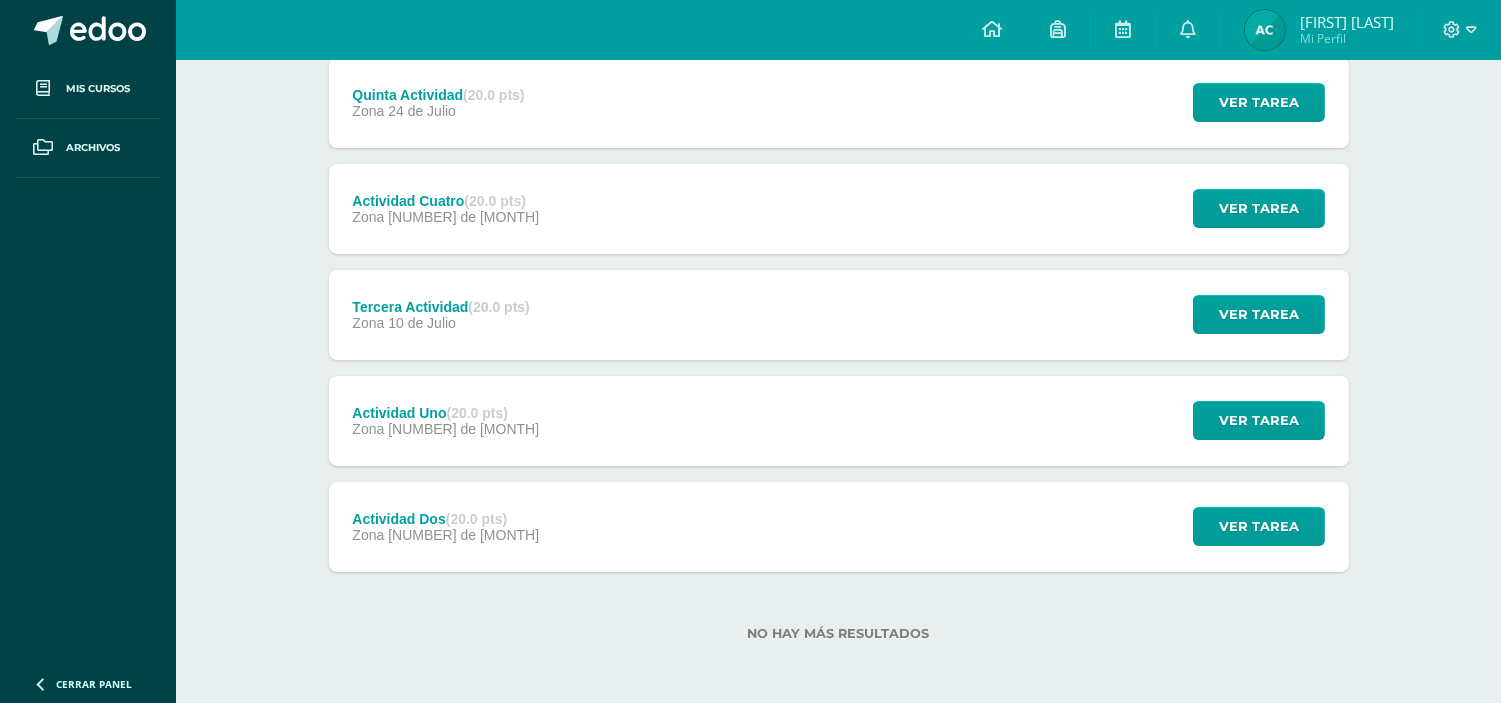 click on "Actividad Uno  (20.0 pts)
Zona
04 de Julio
Ver tarea
Actividad Uno
Educación Física
Cargando contenido" at bounding box center [839, 421] 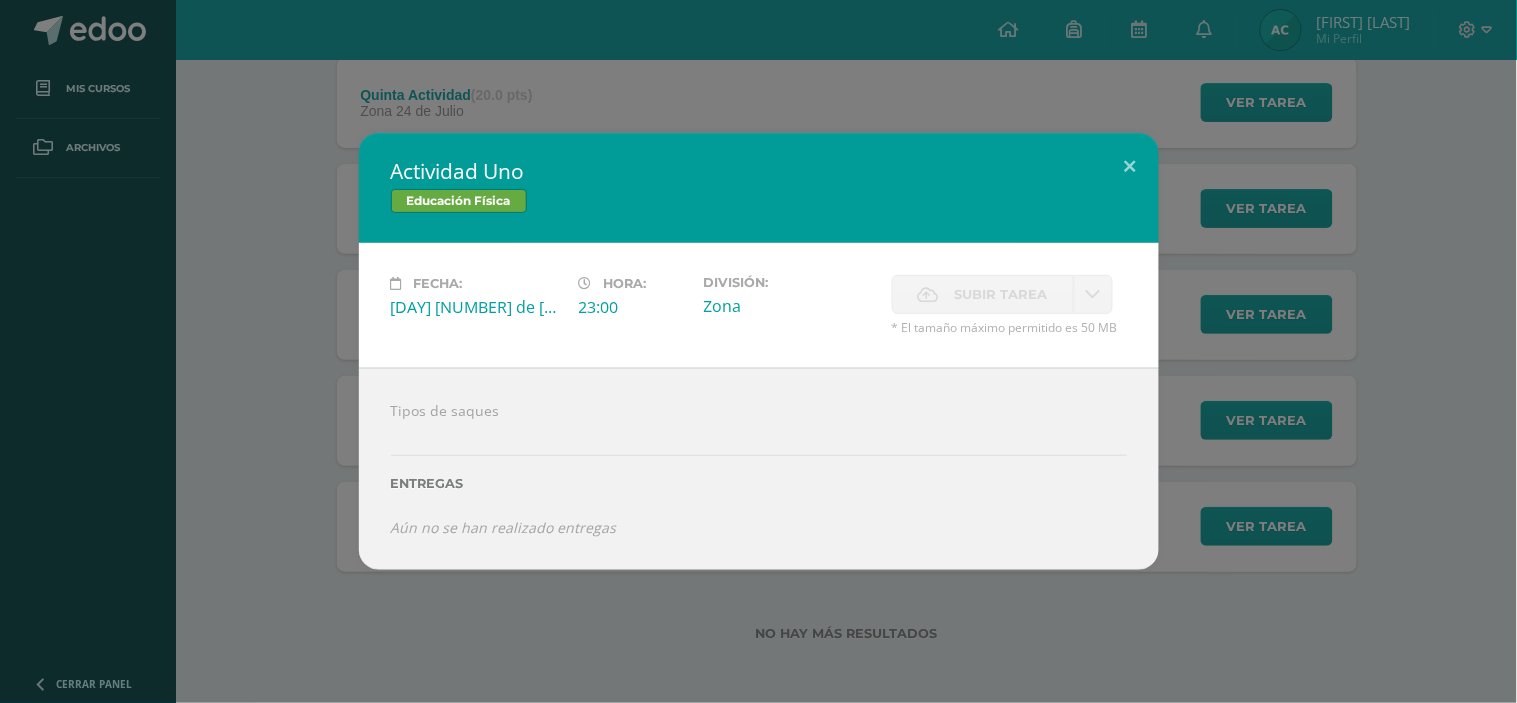 click on "Actividad Uno
Educación Física
Fecha:
Viernes 04 de Julio
Hora:
23:00
División:
Zona" at bounding box center [758, 351] 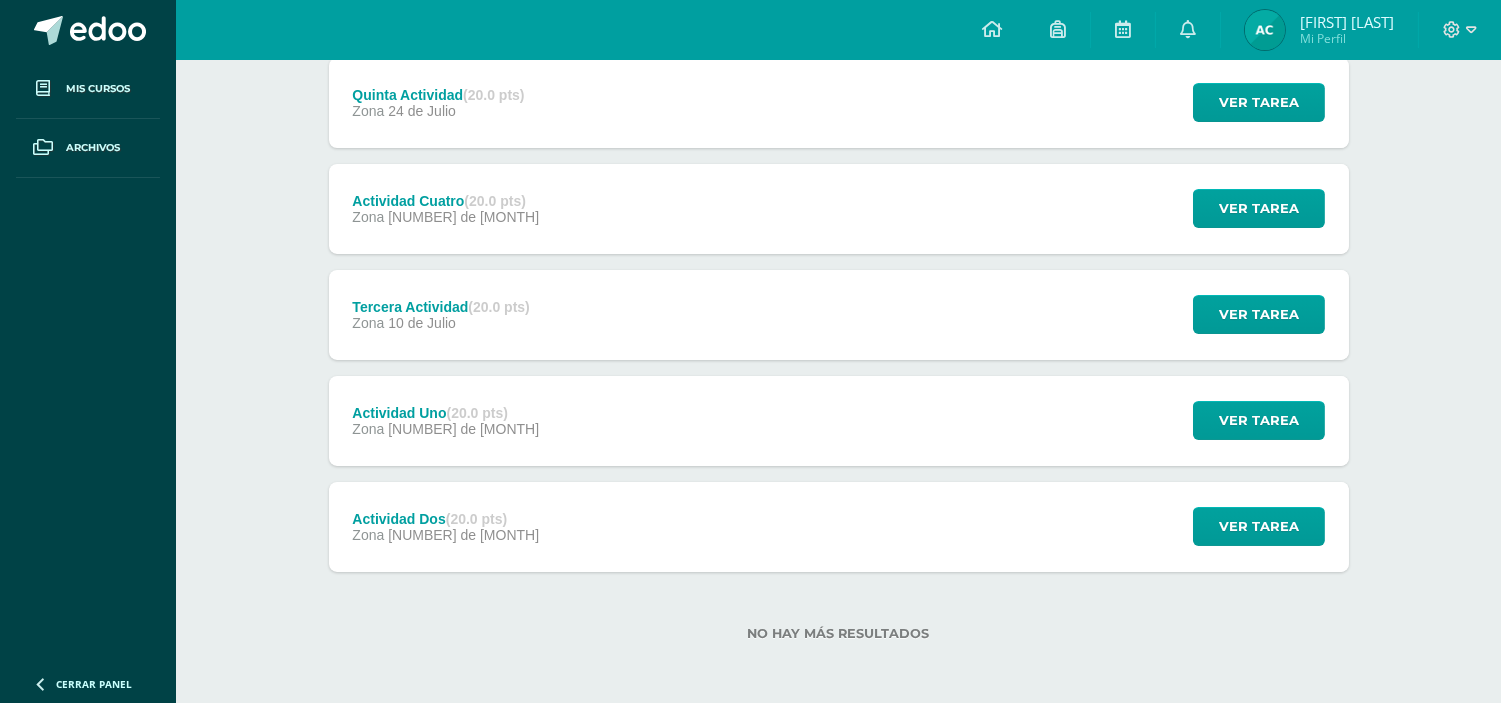 click on "Actividad Dos  (20.0 pts)
Zona
04 de Julio
Ver tarea
Actividad Dos
Educación Física
Cargando contenido" at bounding box center (839, 527) 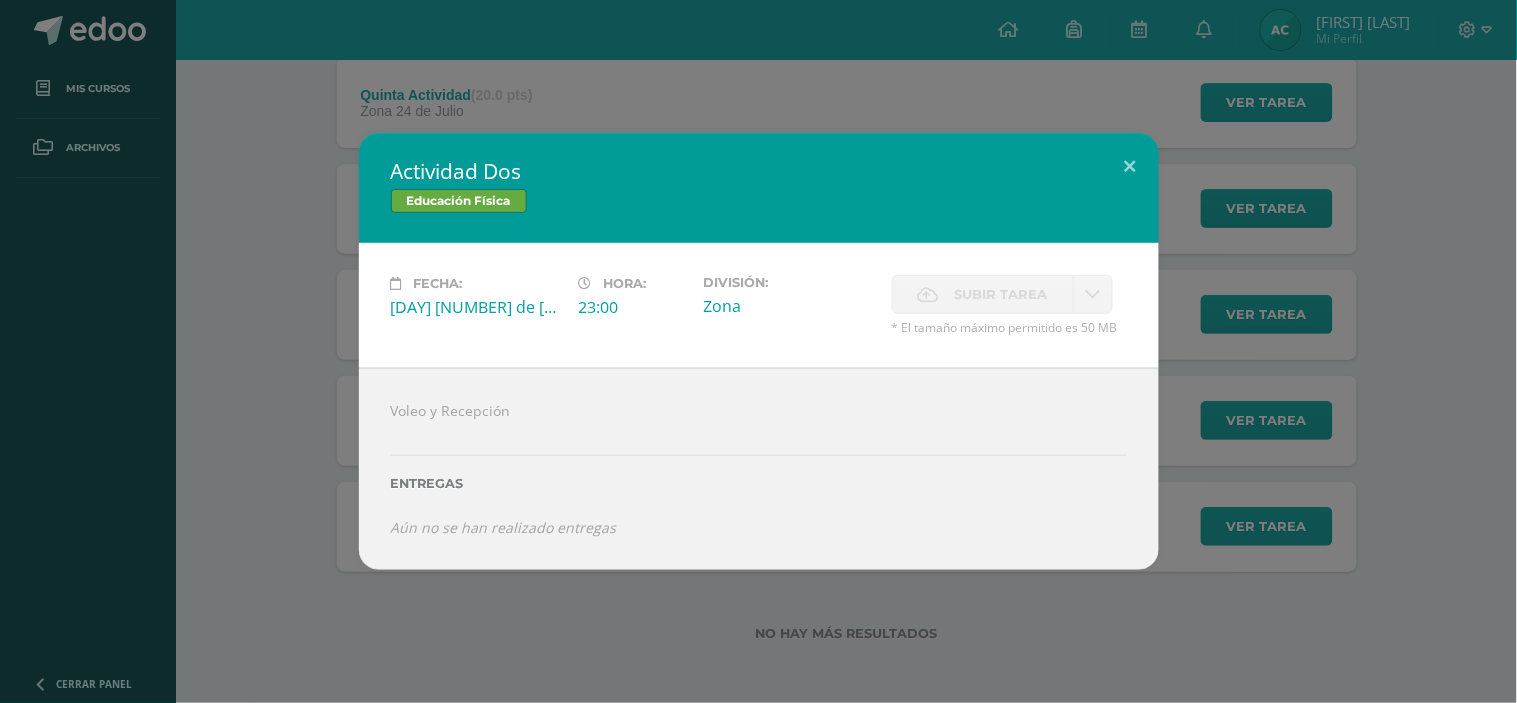 click on "Actividad Dos
Educación Física
Fecha:
Viernes 04 de Julio
Hora:
23:00
División:
Zona" at bounding box center [758, 351] 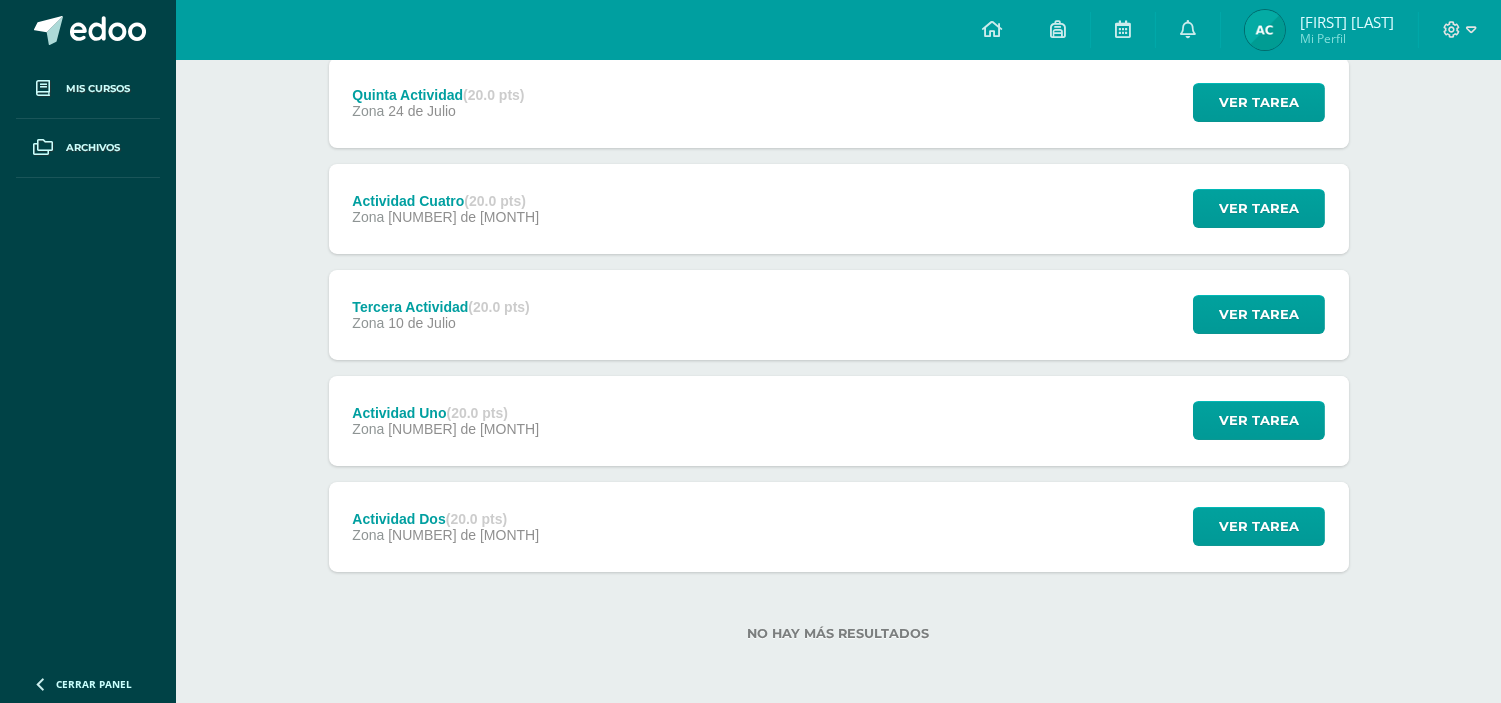 click on "Tercera Actividad  (20.0 pts)
Zona
10 de Julio
Ver tarea
Tercera Actividad
Educación Física
Cargando contenido" at bounding box center [839, 315] 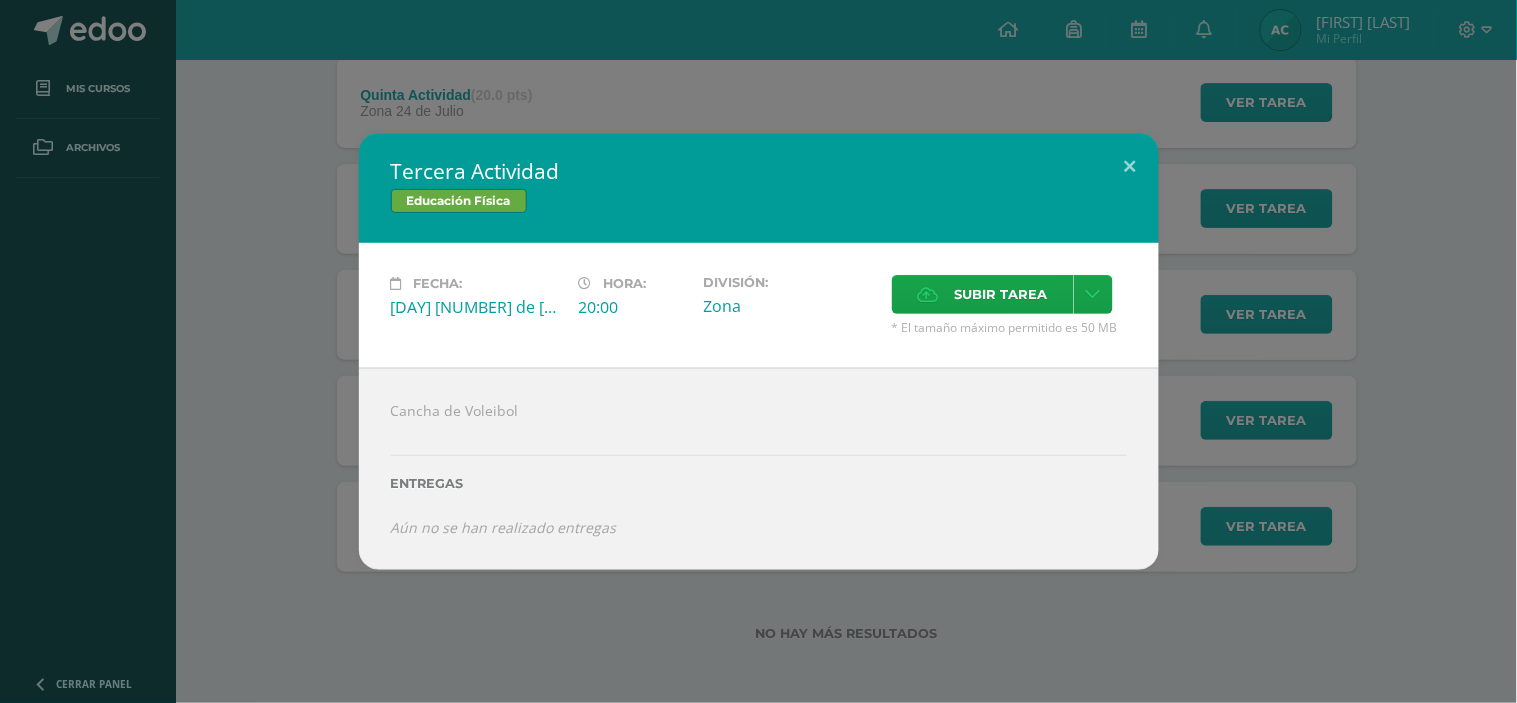 click on "Tercera Actividad
Educación Física
Fecha:
Jueves 10 de Julio
Hora:
20:00
División:
Zona" at bounding box center (758, 351) 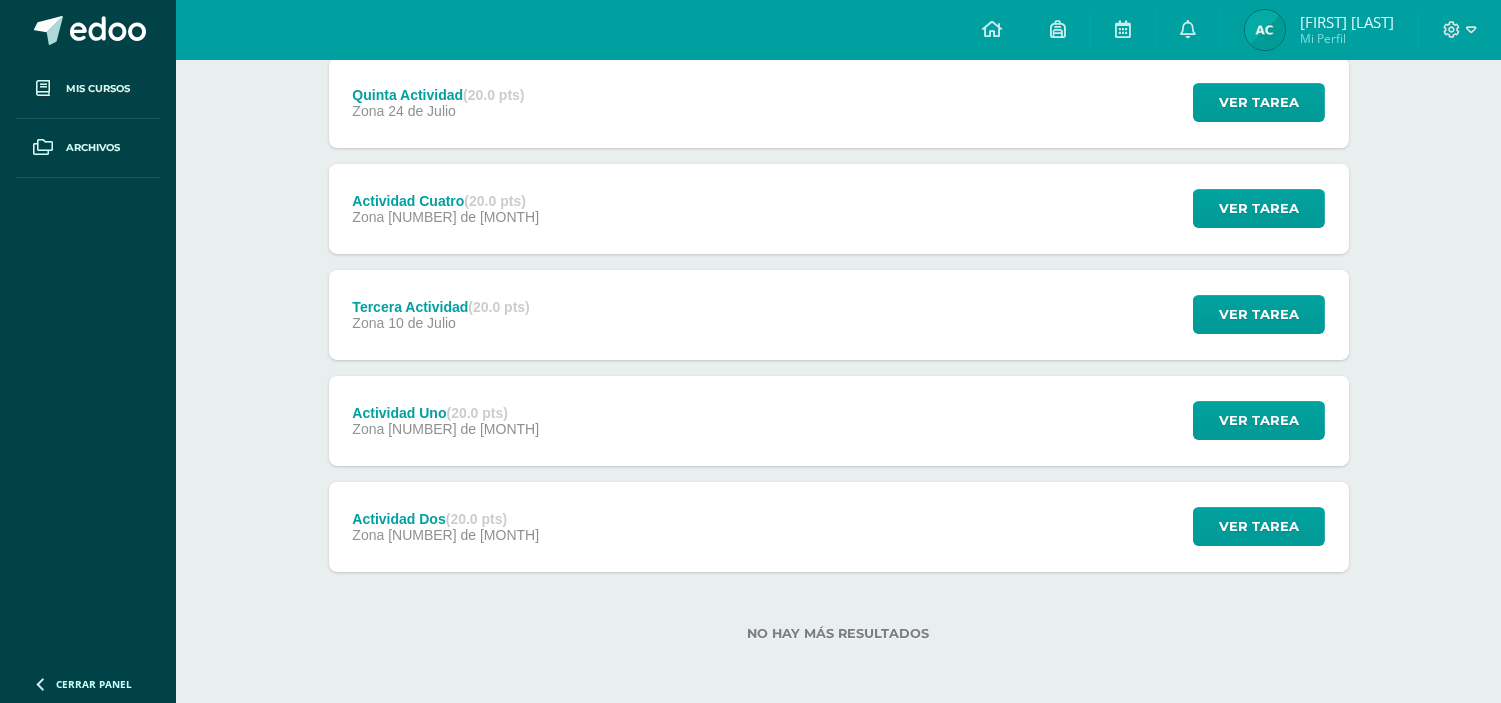 click on "Actividad Cuatro  (20.0 pts)
Zona
17 de Julio
Ver tarea
Actividad Cuatro
Educación Física
Cargando contenido" at bounding box center [839, 209] 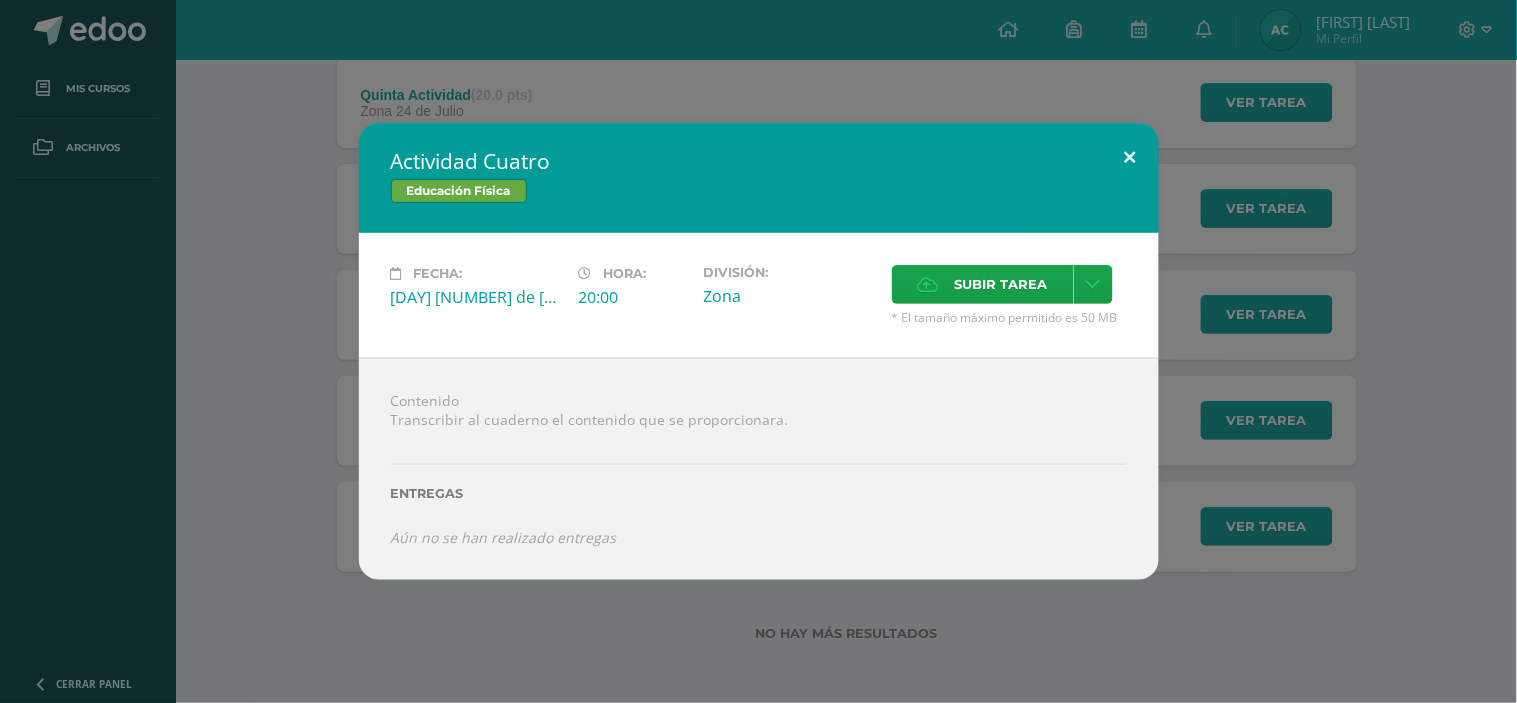 click at bounding box center [1130, 157] 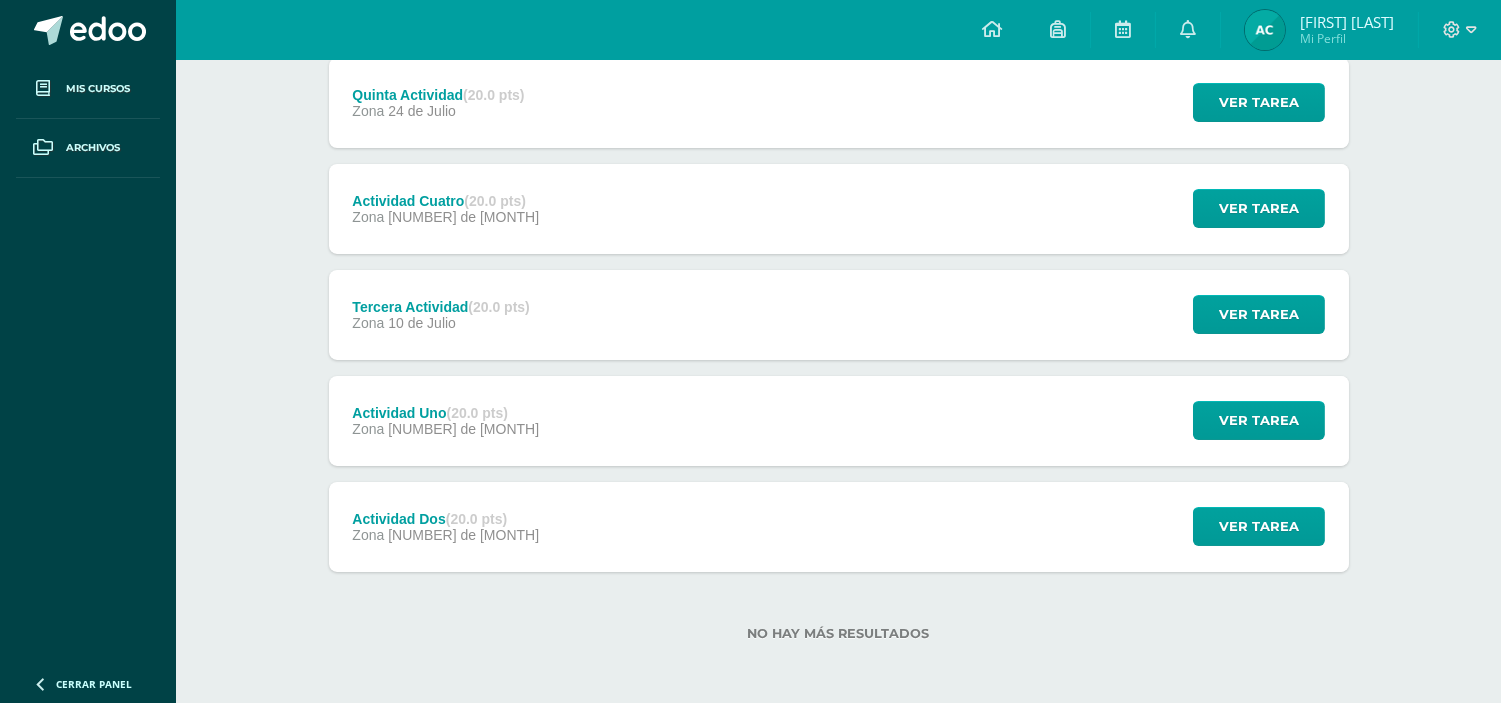 click on "Quinta Actividad  (20.0 pts)
Zona
24 de Julio
Ver tarea
Quinta Actividad
Educación Física
Fecha:
Jueves 24 de Julio
Hora:" at bounding box center (839, 103) 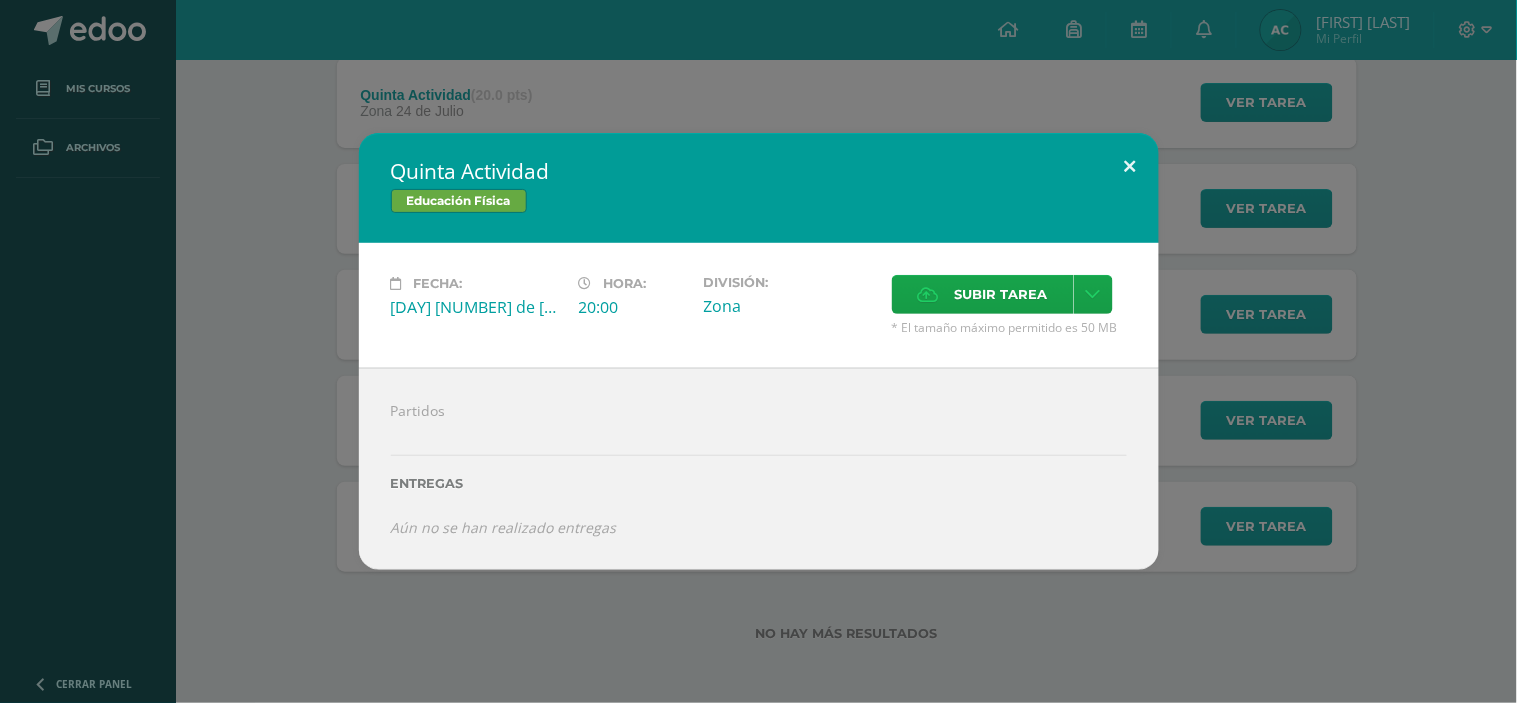 click at bounding box center [1130, 167] 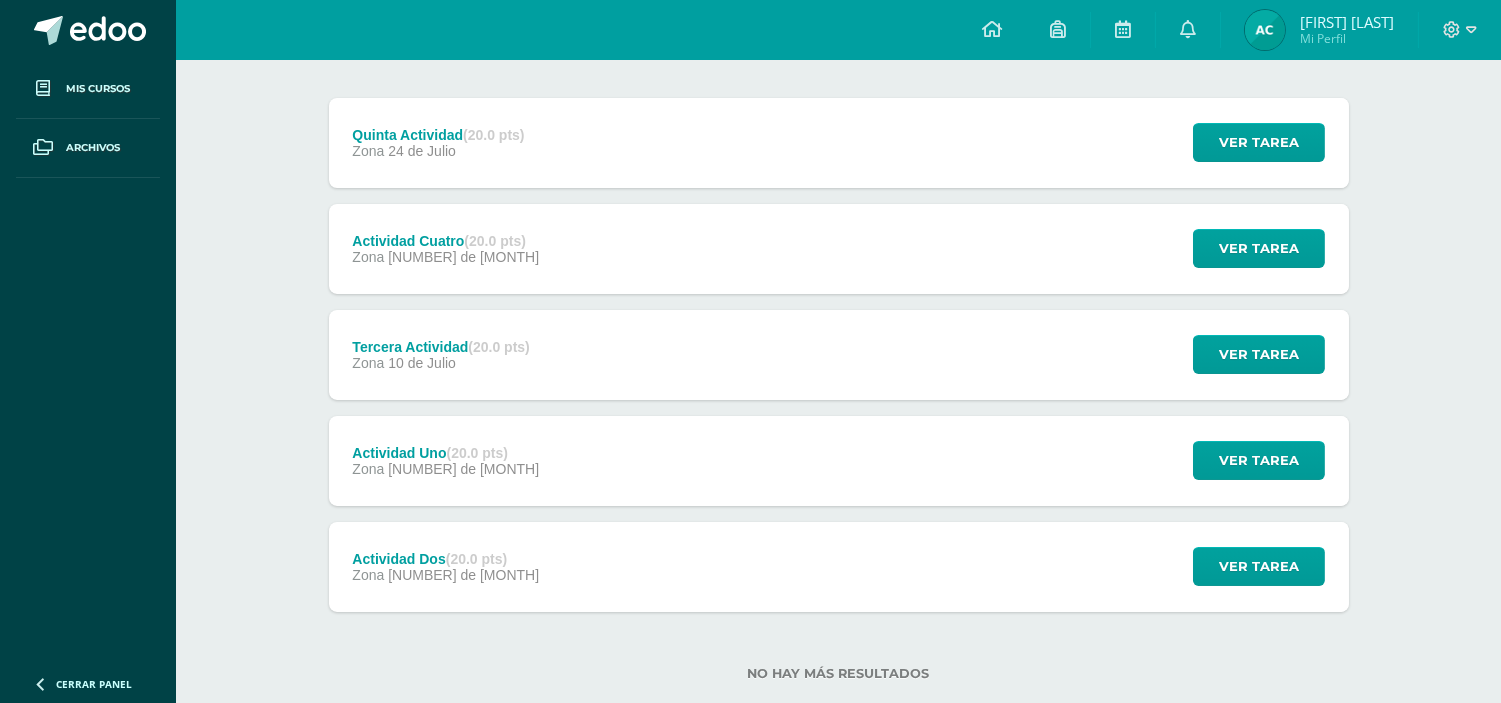 scroll, scrollTop: 0, scrollLeft: 0, axis: both 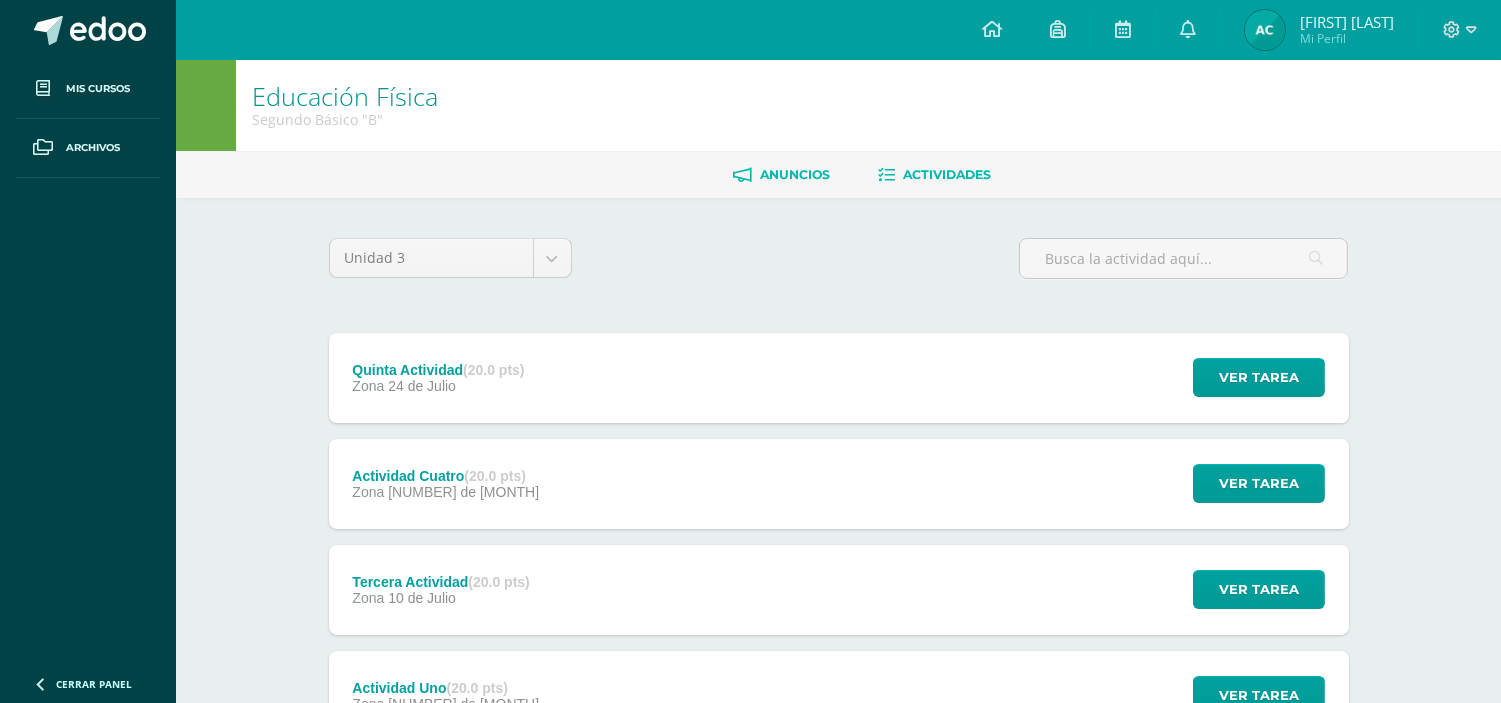 click at bounding box center [743, 175] 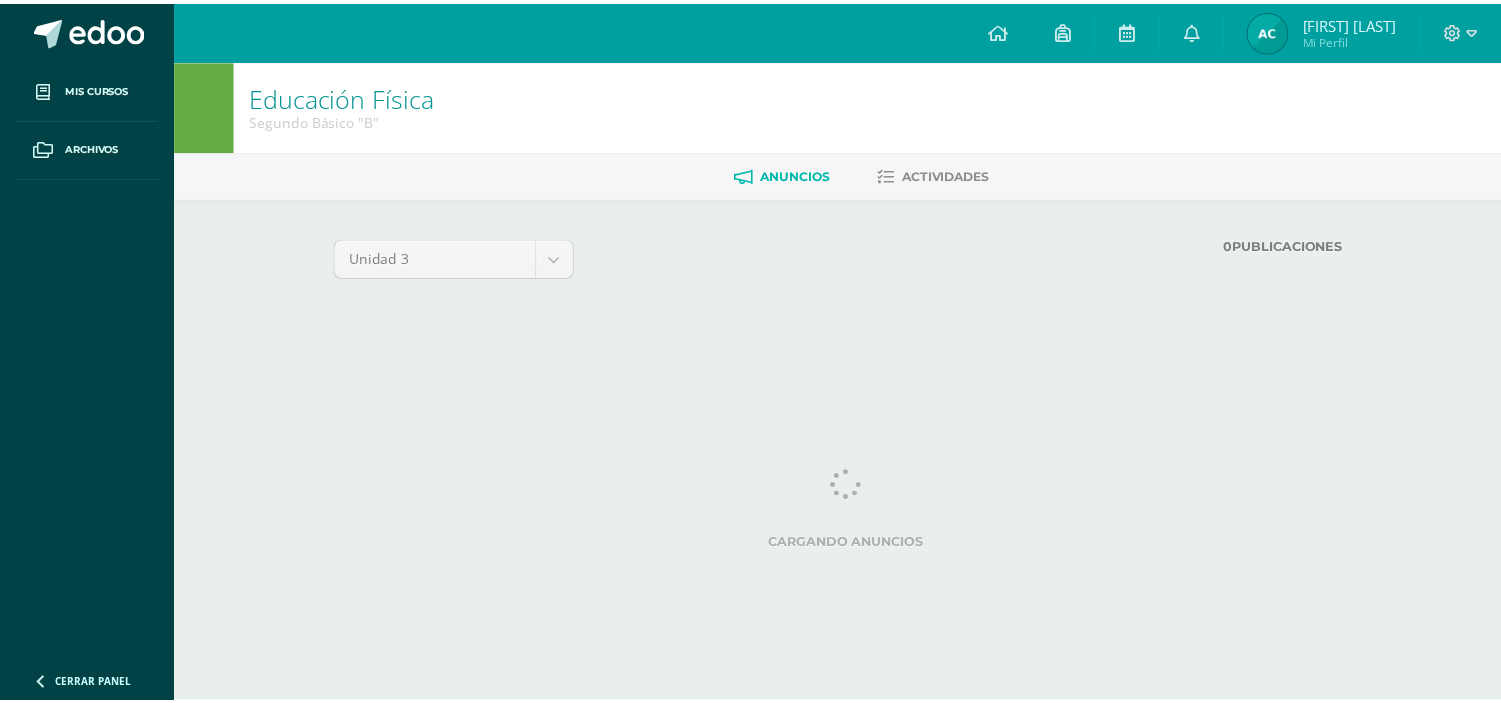 scroll, scrollTop: 0, scrollLeft: 0, axis: both 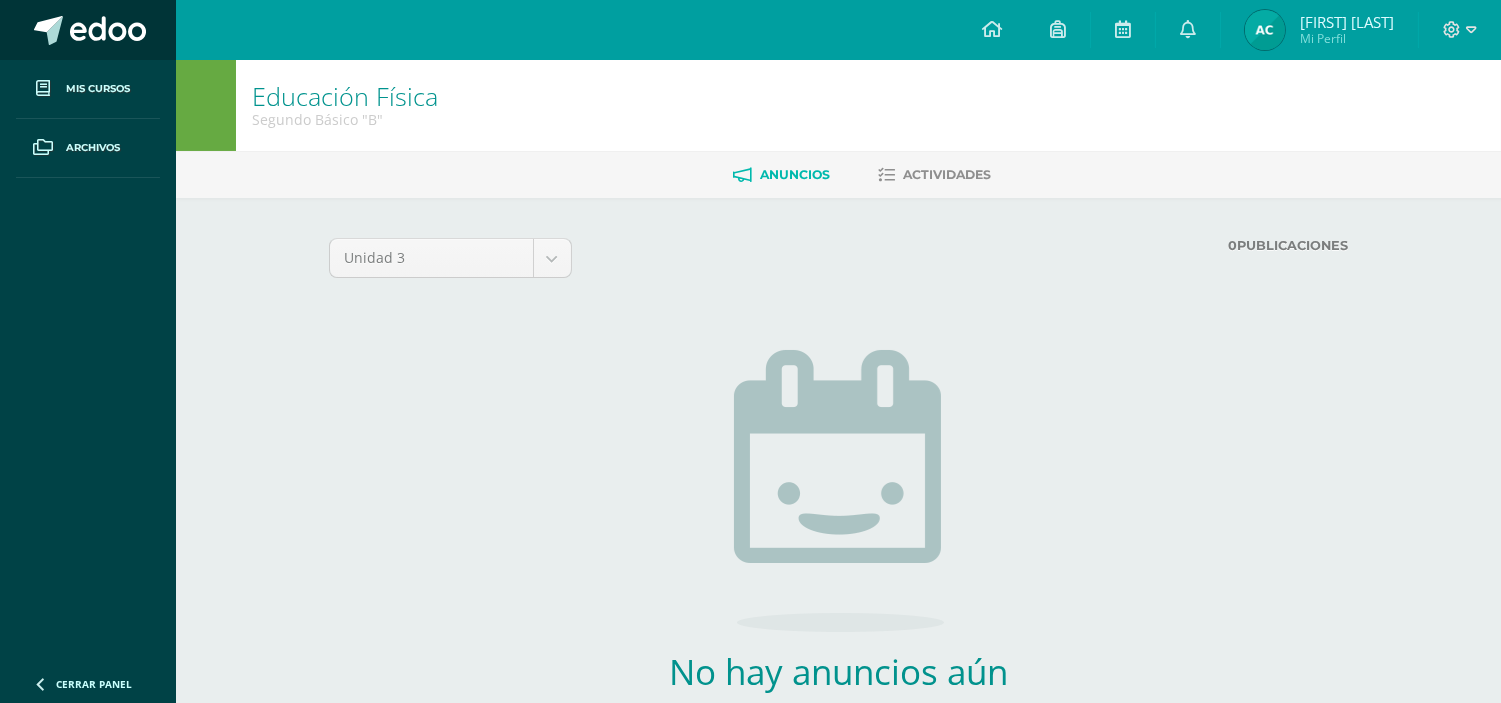 click at bounding box center [48, 30] 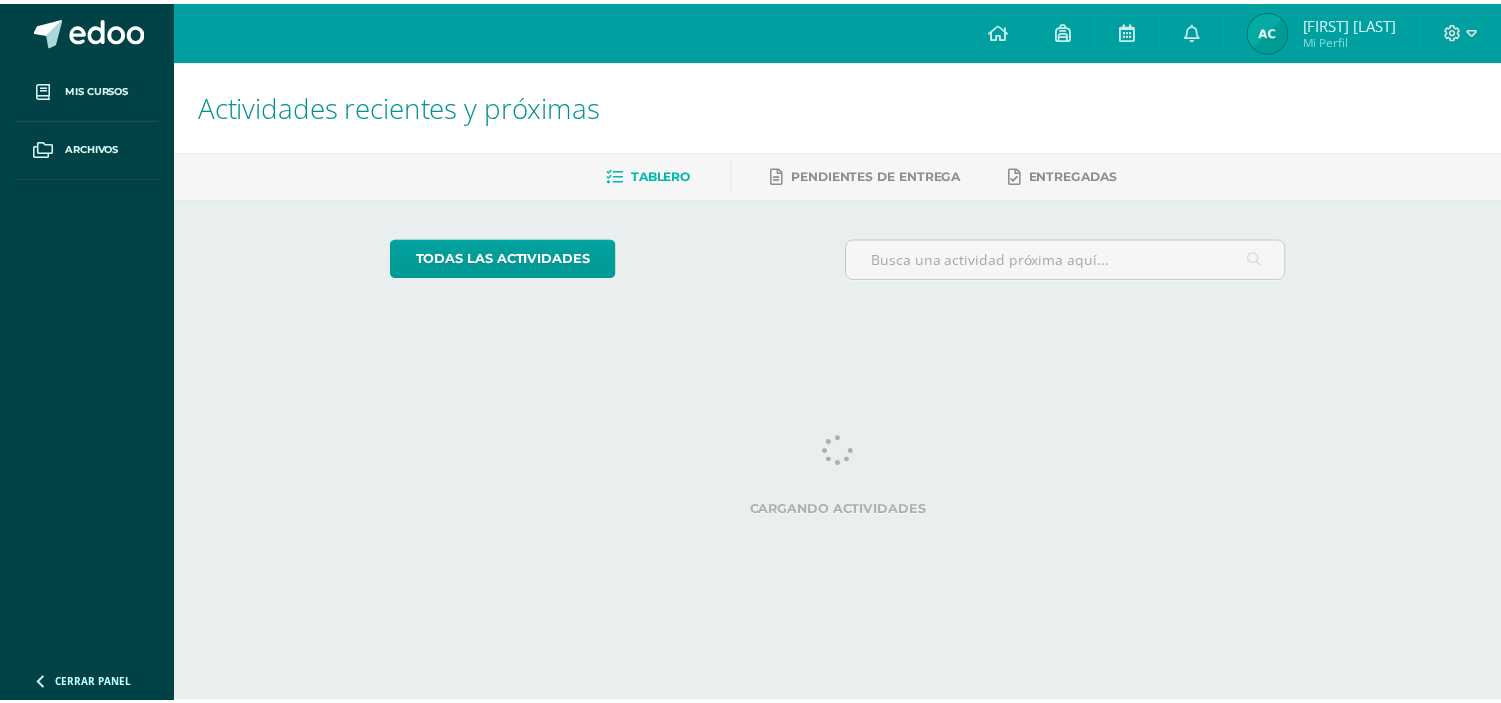 scroll, scrollTop: 0, scrollLeft: 0, axis: both 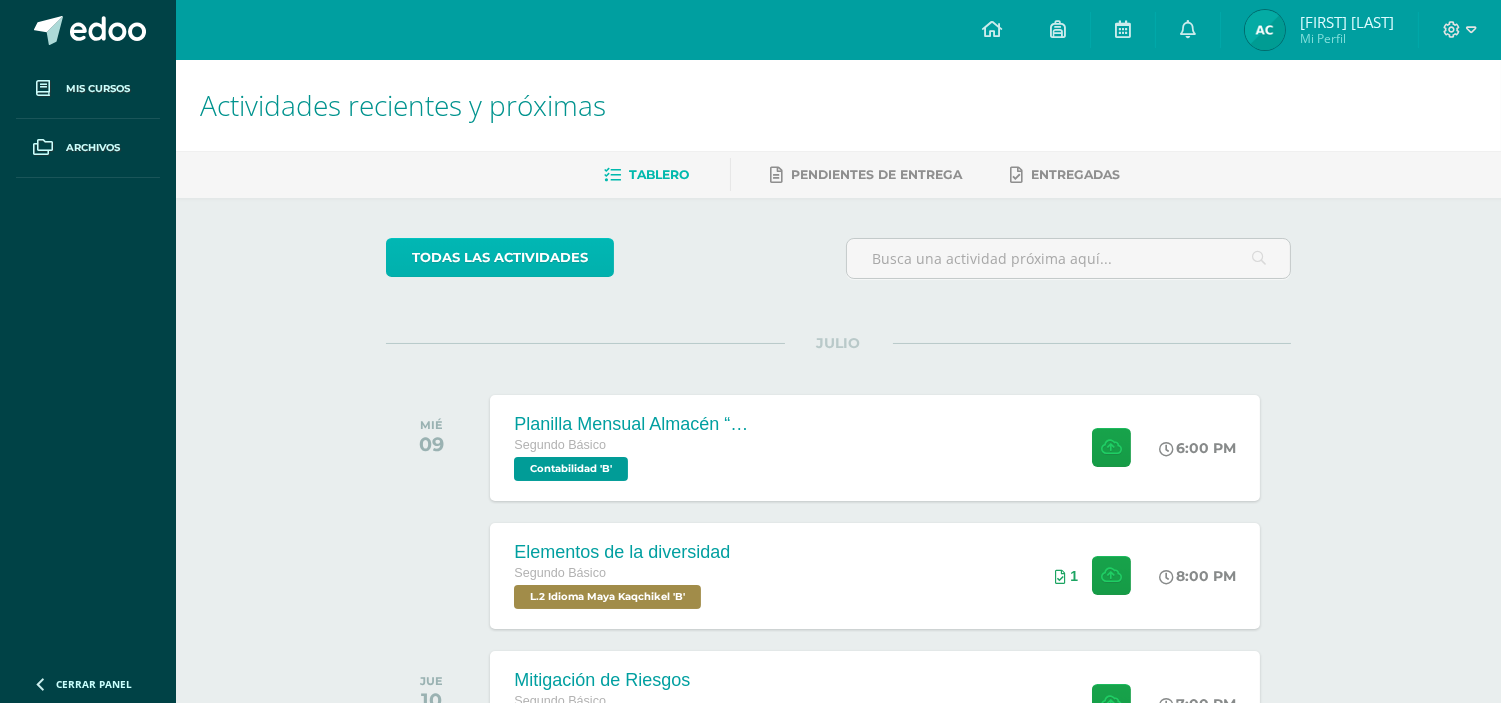 click on "todas las Actividades" at bounding box center [500, 257] 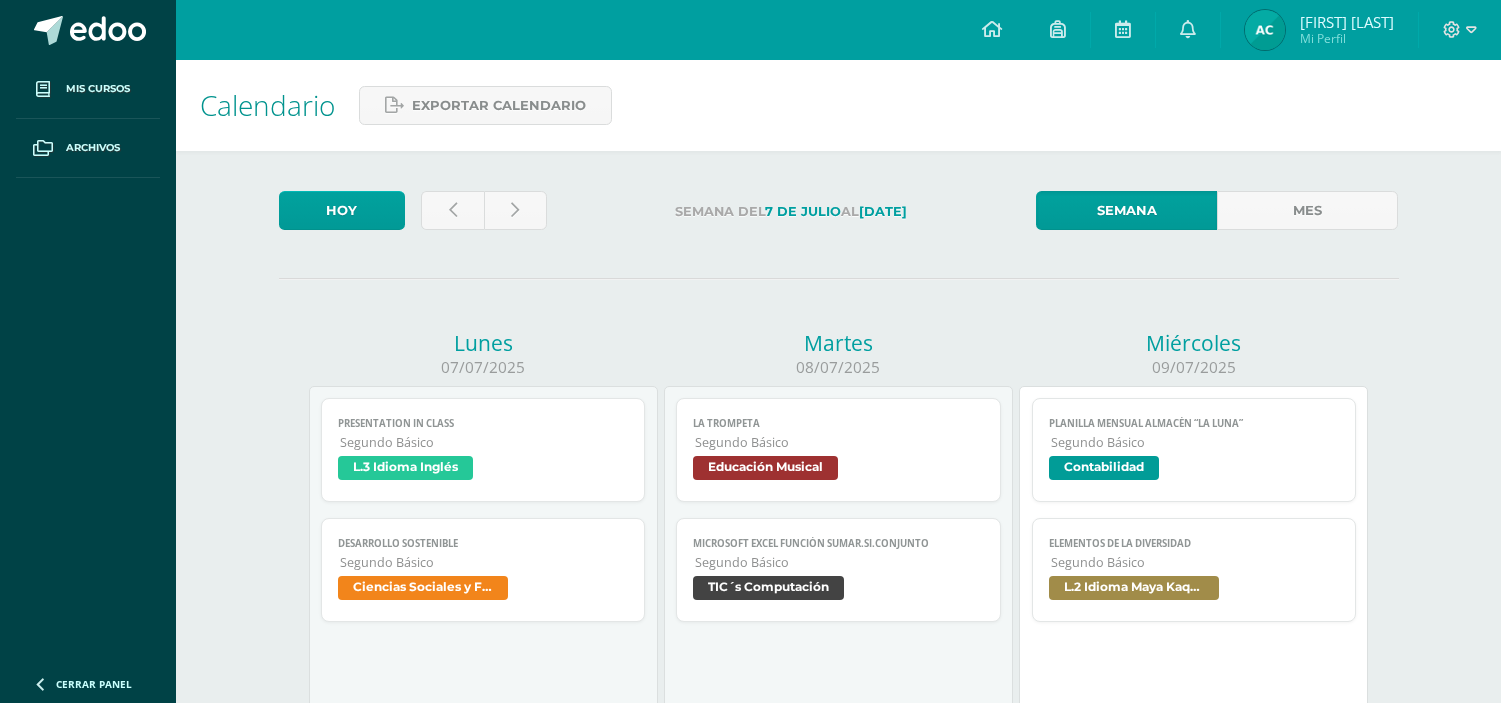 scroll, scrollTop: 0, scrollLeft: 0, axis: both 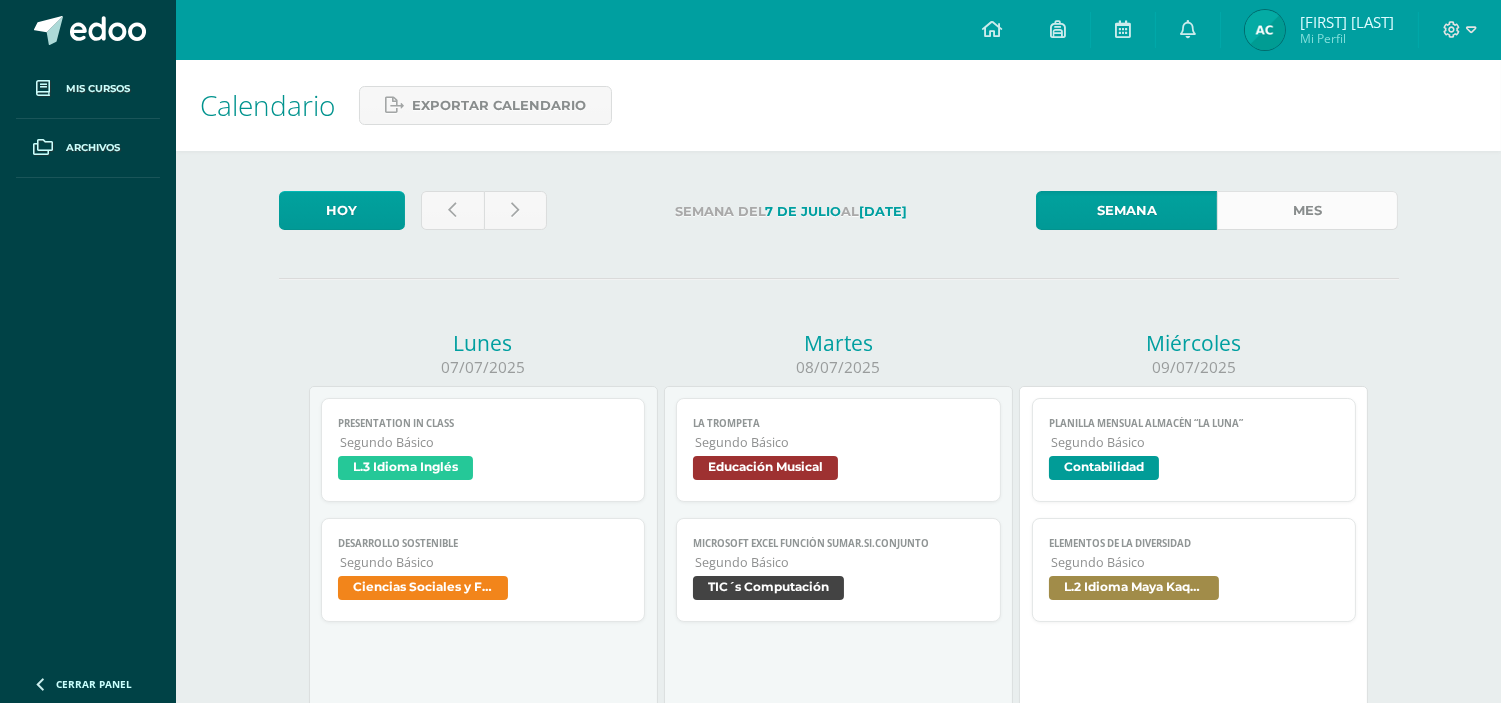 click on "Mes" at bounding box center (1307, 210) 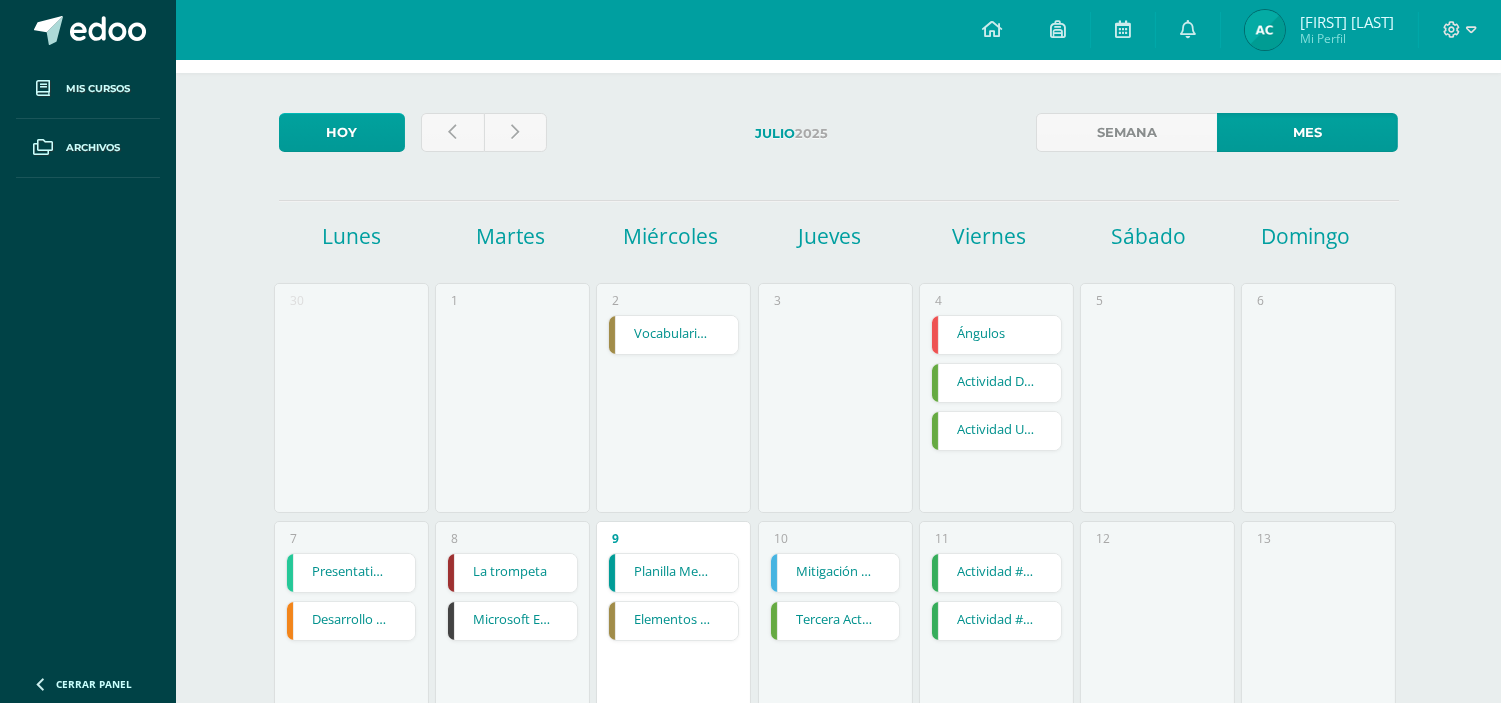 scroll, scrollTop: 0, scrollLeft: 0, axis: both 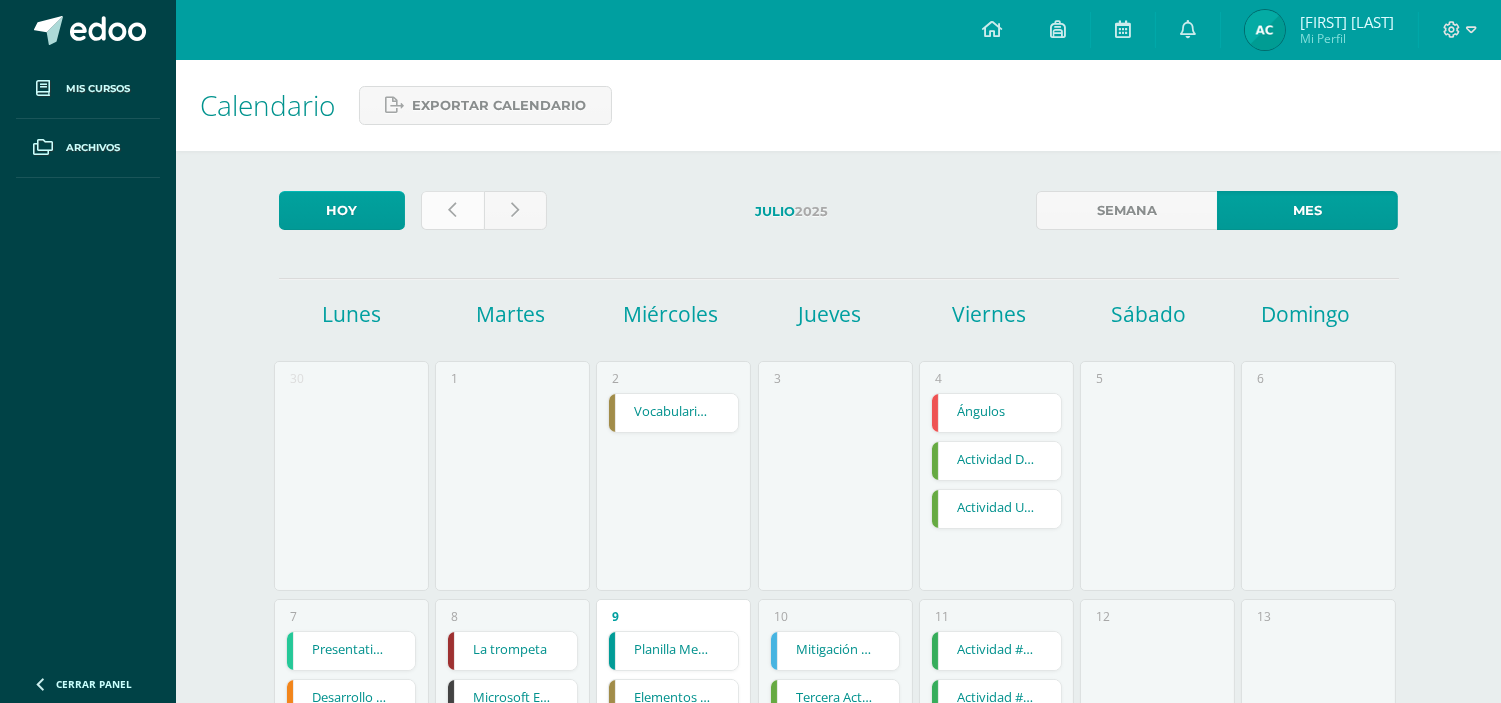 click at bounding box center (452, 210) 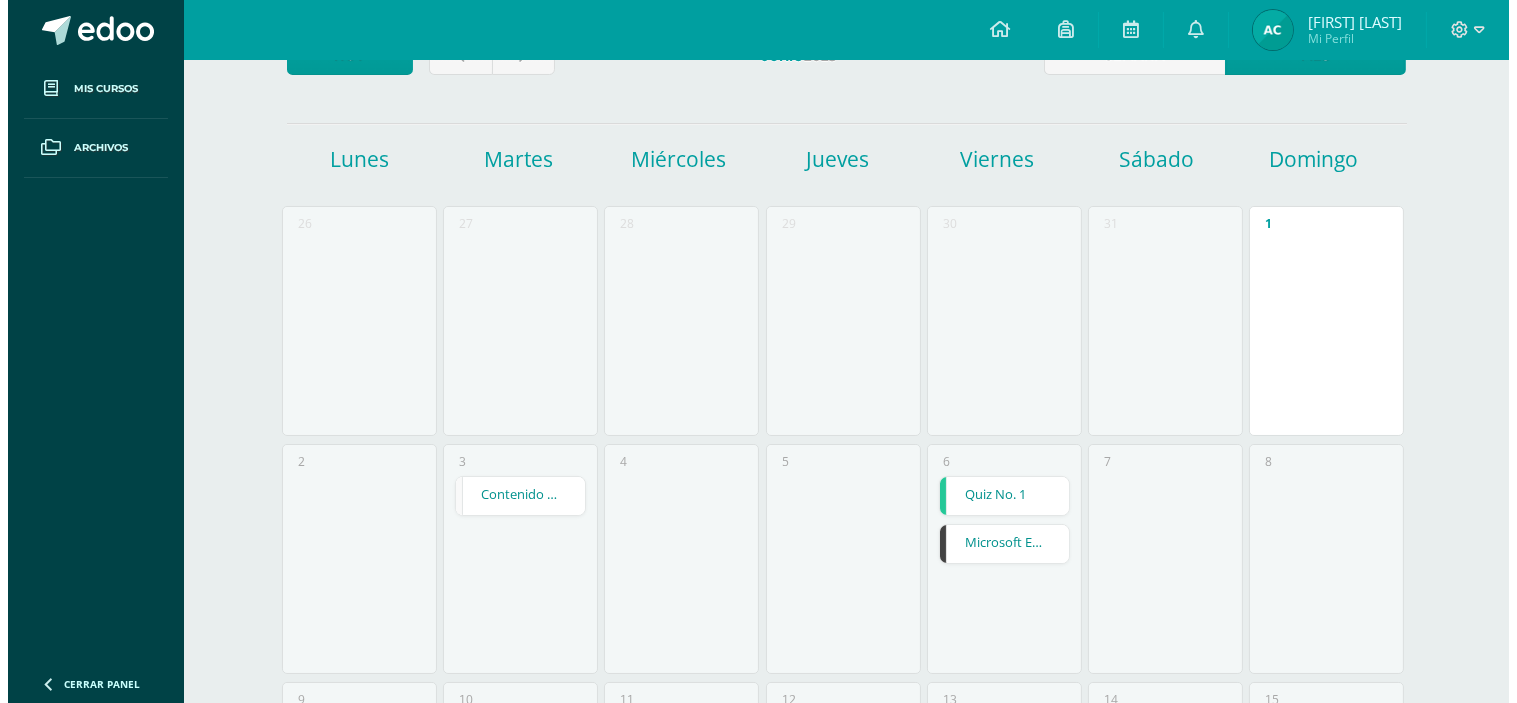 scroll, scrollTop: 156, scrollLeft: 0, axis: vertical 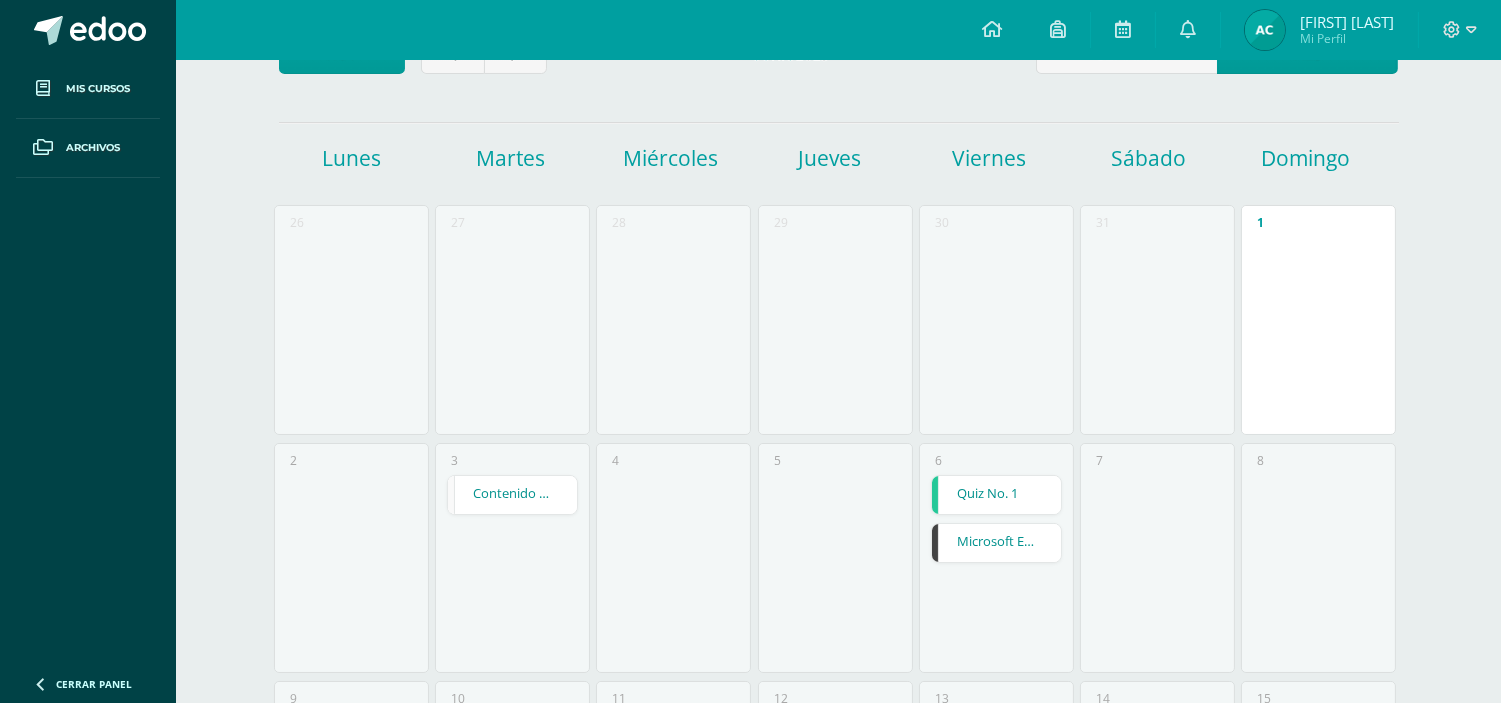 click on "Contenido de Voleibol y Cancha de Voleibol y sus medidas" at bounding box center (512, 495) 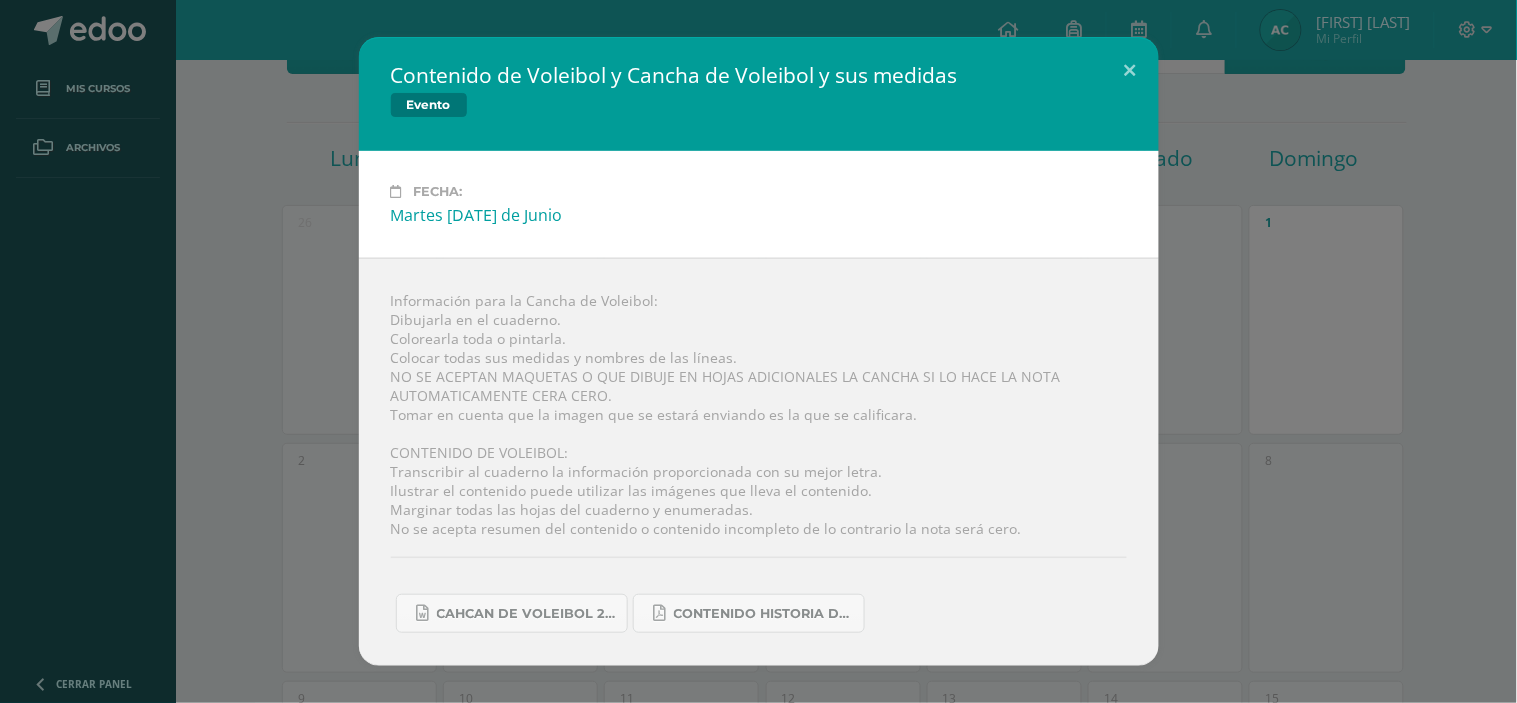 click on "Cahcan de Voleibol 2025.docx
Contenido Historia del voleibol 2025.pdf" at bounding box center (759, 605) 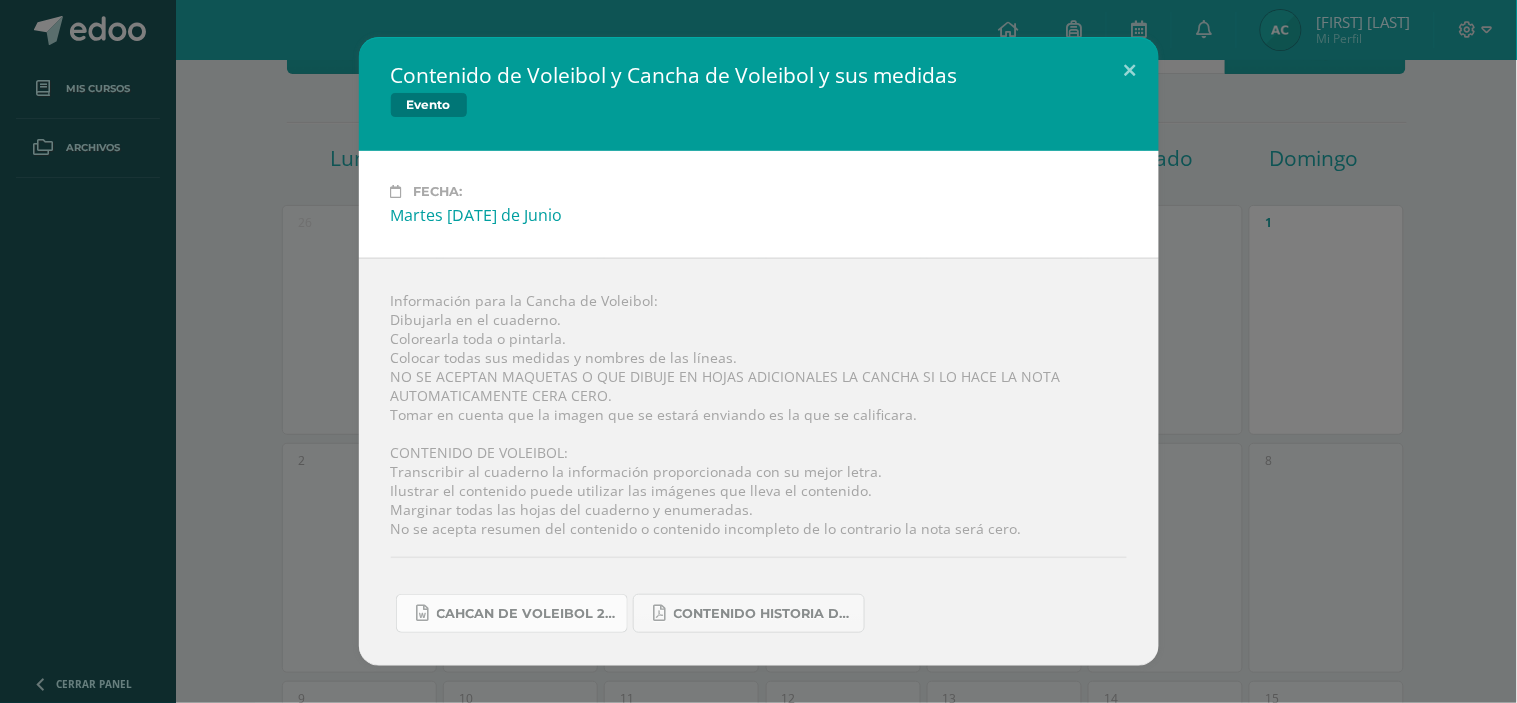click on "Cahcan de Voleibol 2025.docx" at bounding box center [512, 613] 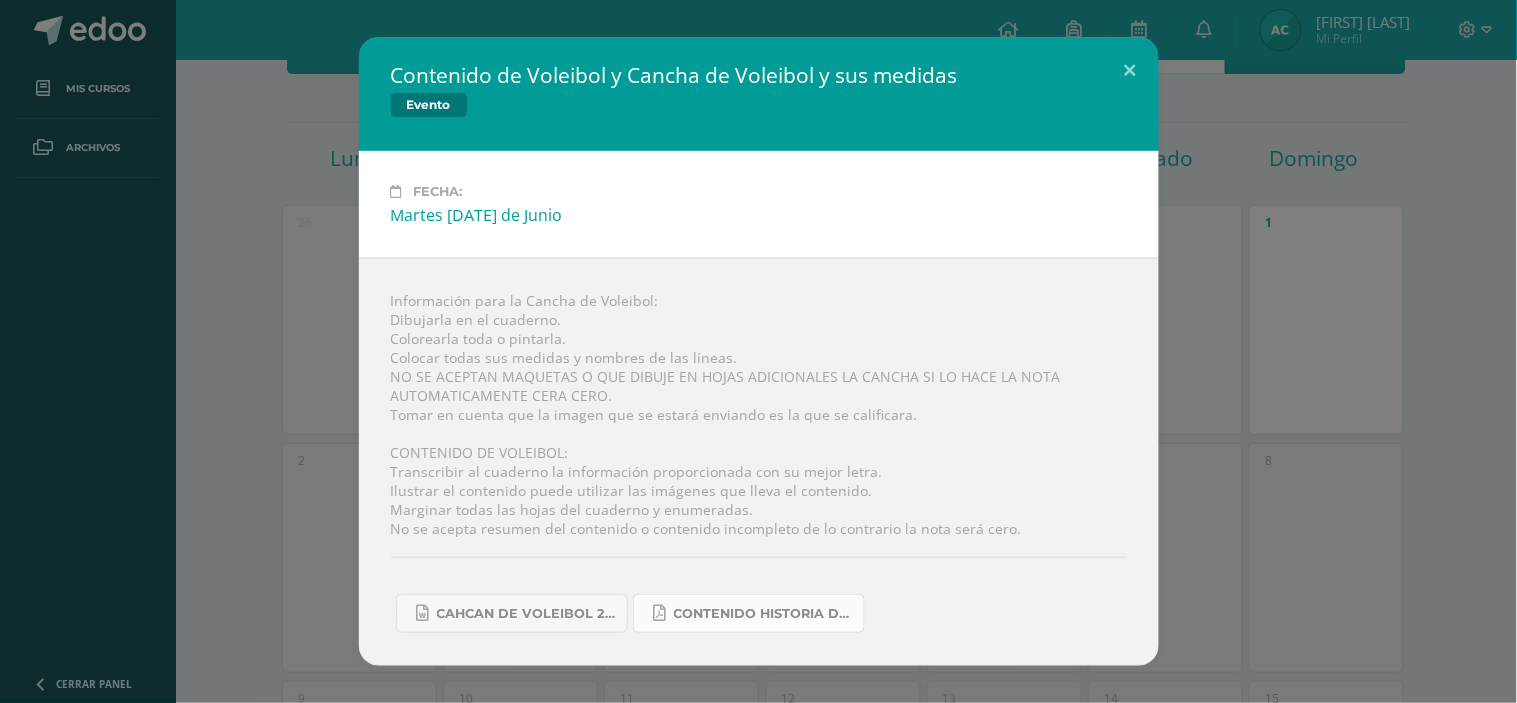 click on "Contenido Historia del voleibol 2025.pdf" at bounding box center [749, 613] 